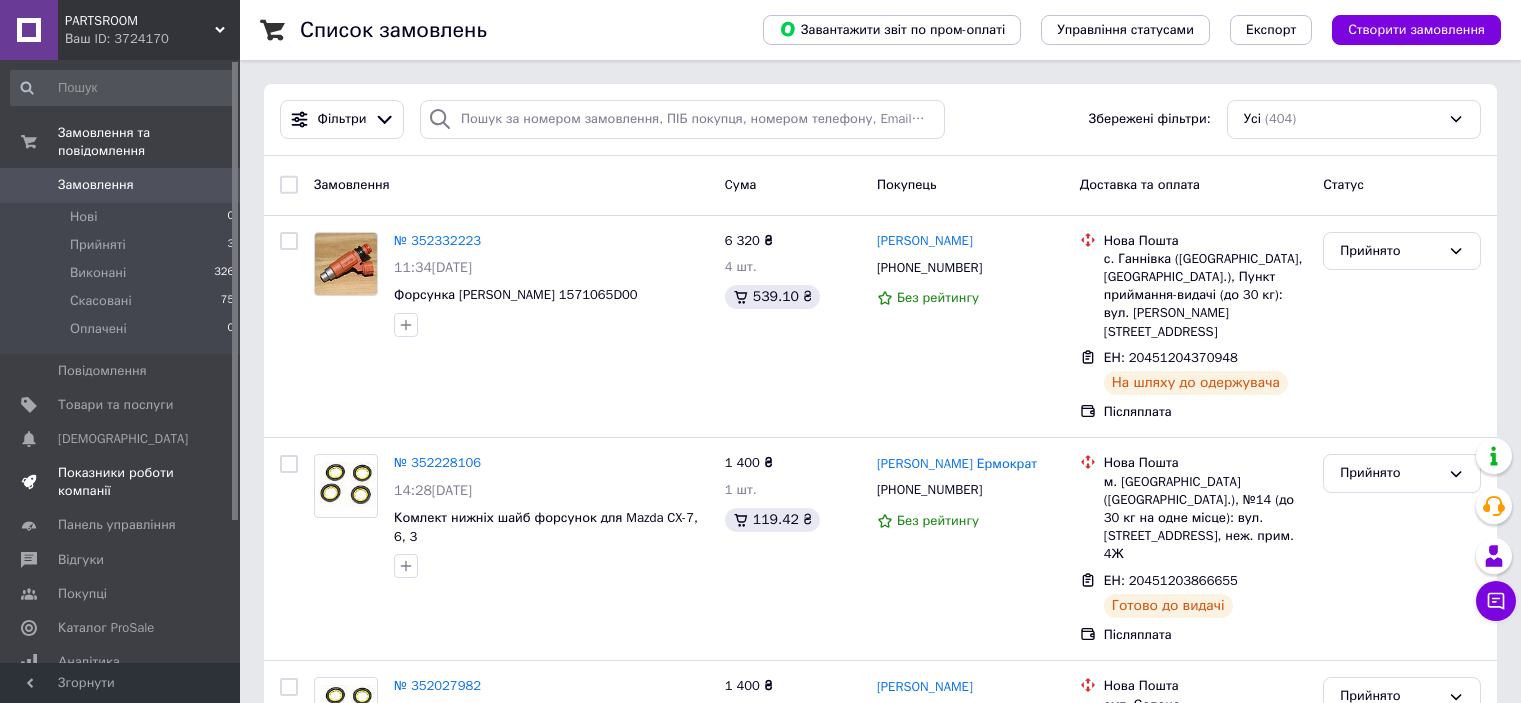 scroll, scrollTop: 0, scrollLeft: 0, axis: both 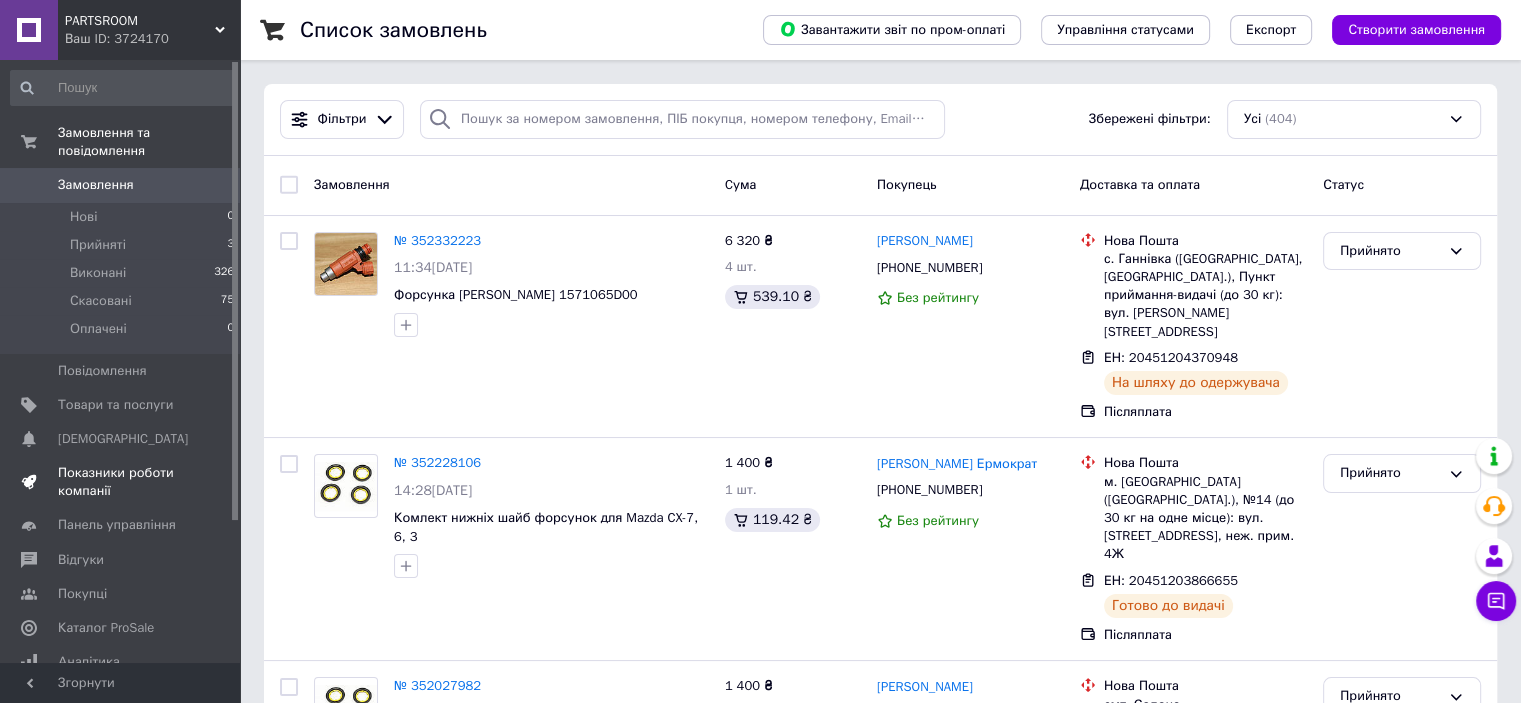 click on "Показники роботи компанії" at bounding box center [121, 482] 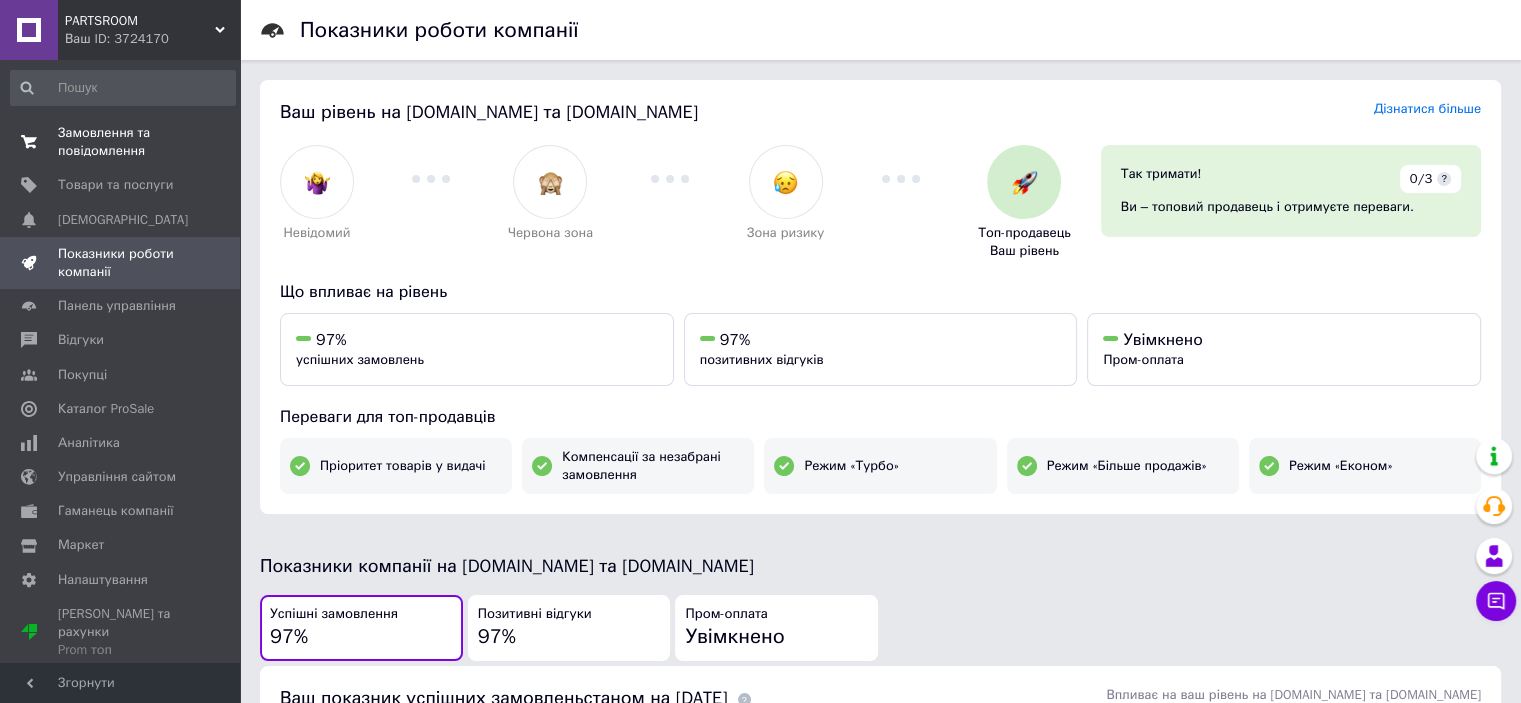 click on "Замовлення та повідомлення" at bounding box center (121, 142) 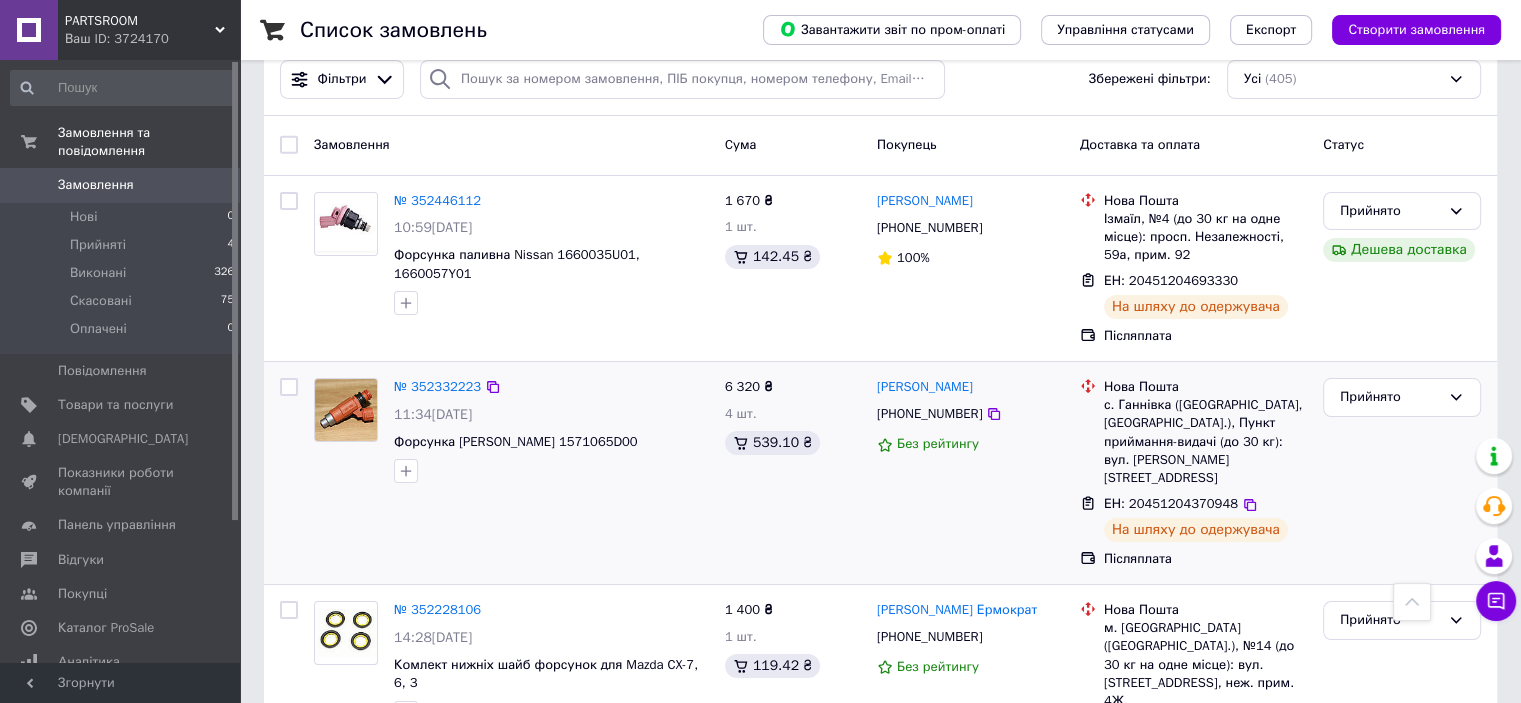 scroll, scrollTop: 0, scrollLeft: 0, axis: both 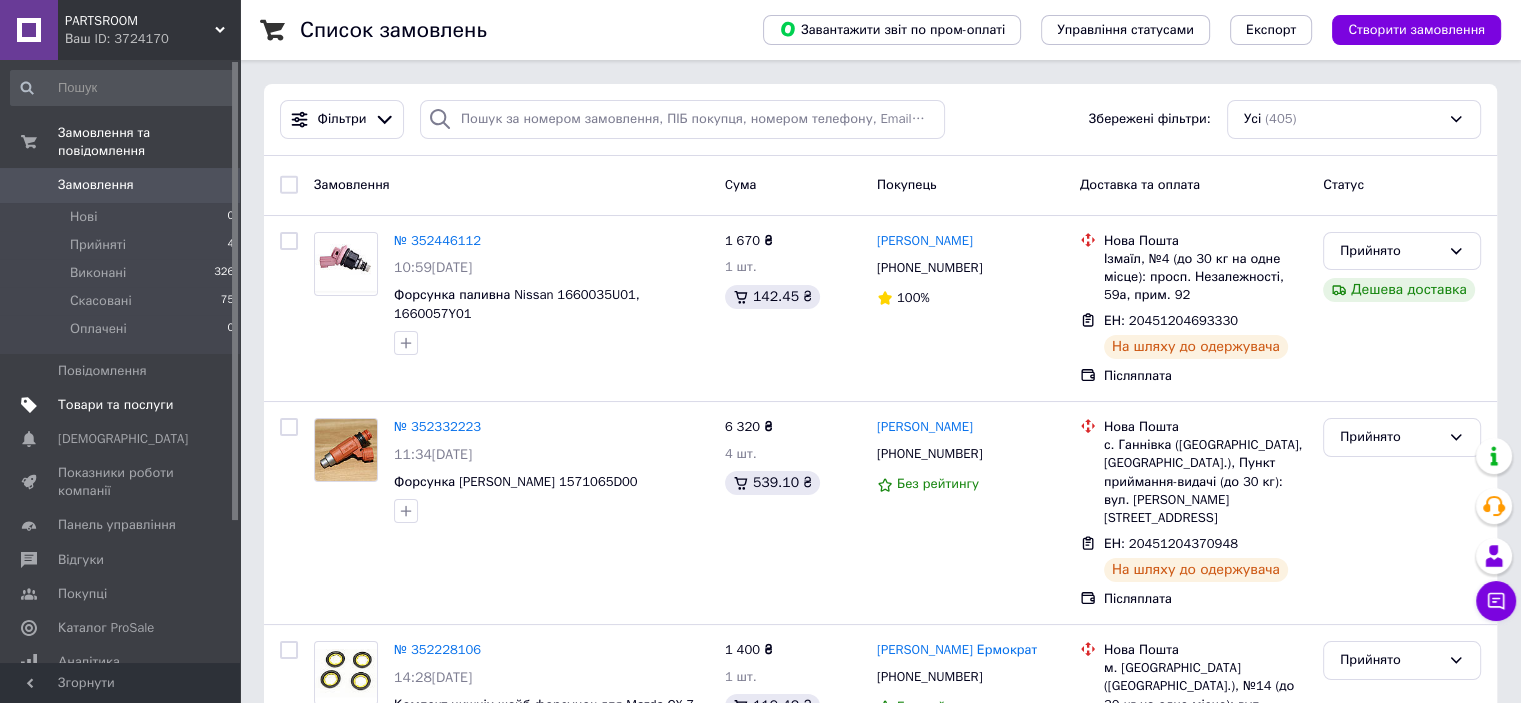 click on "Товари та послуги" at bounding box center [115, 405] 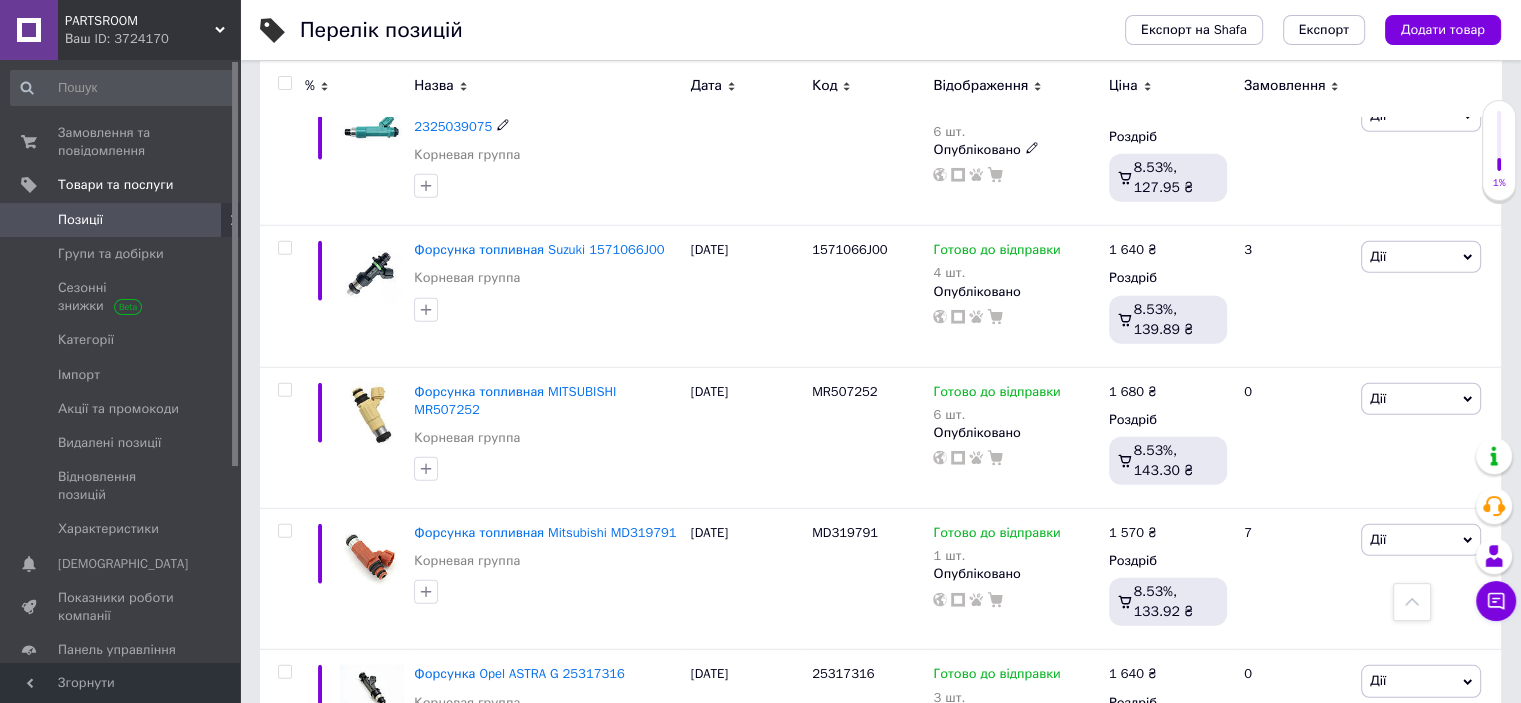 scroll, scrollTop: 5340, scrollLeft: 0, axis: vertical 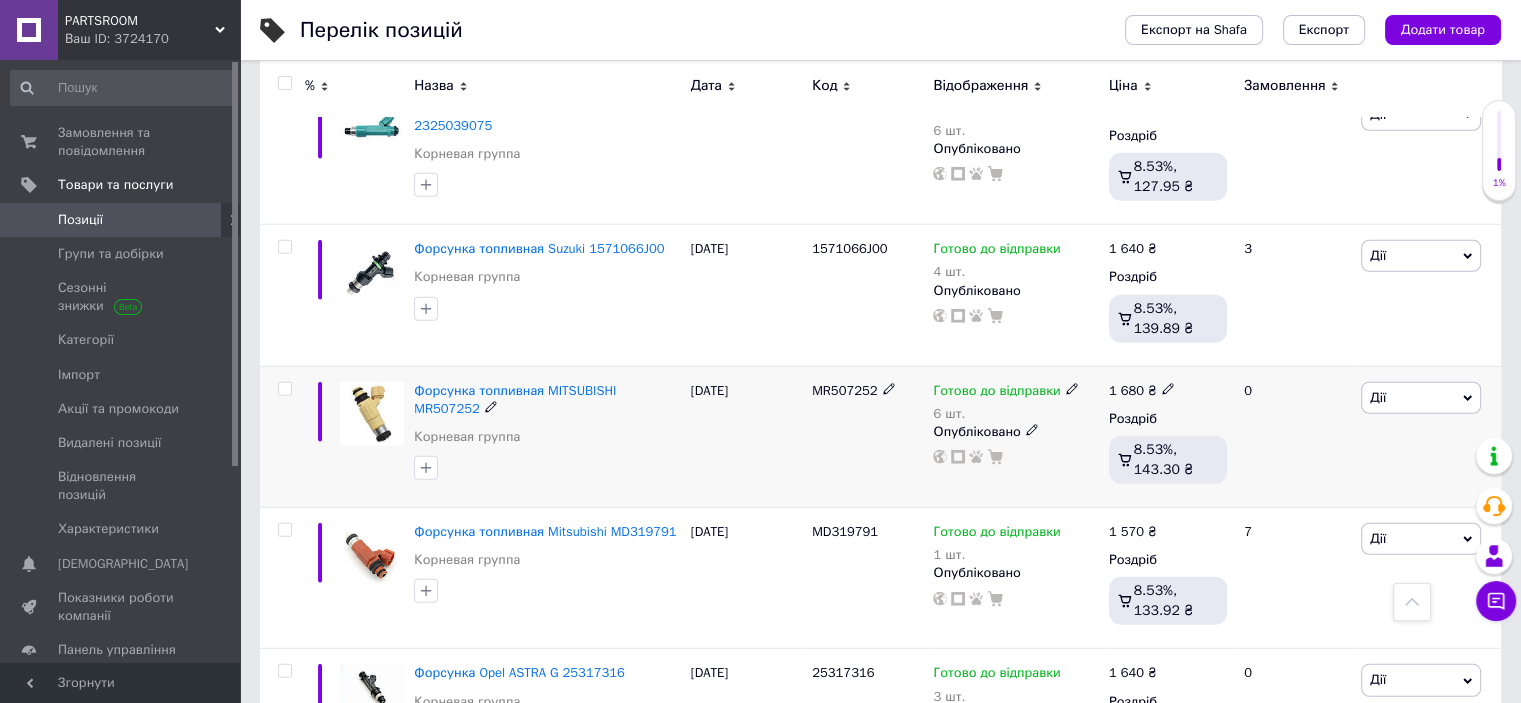 click 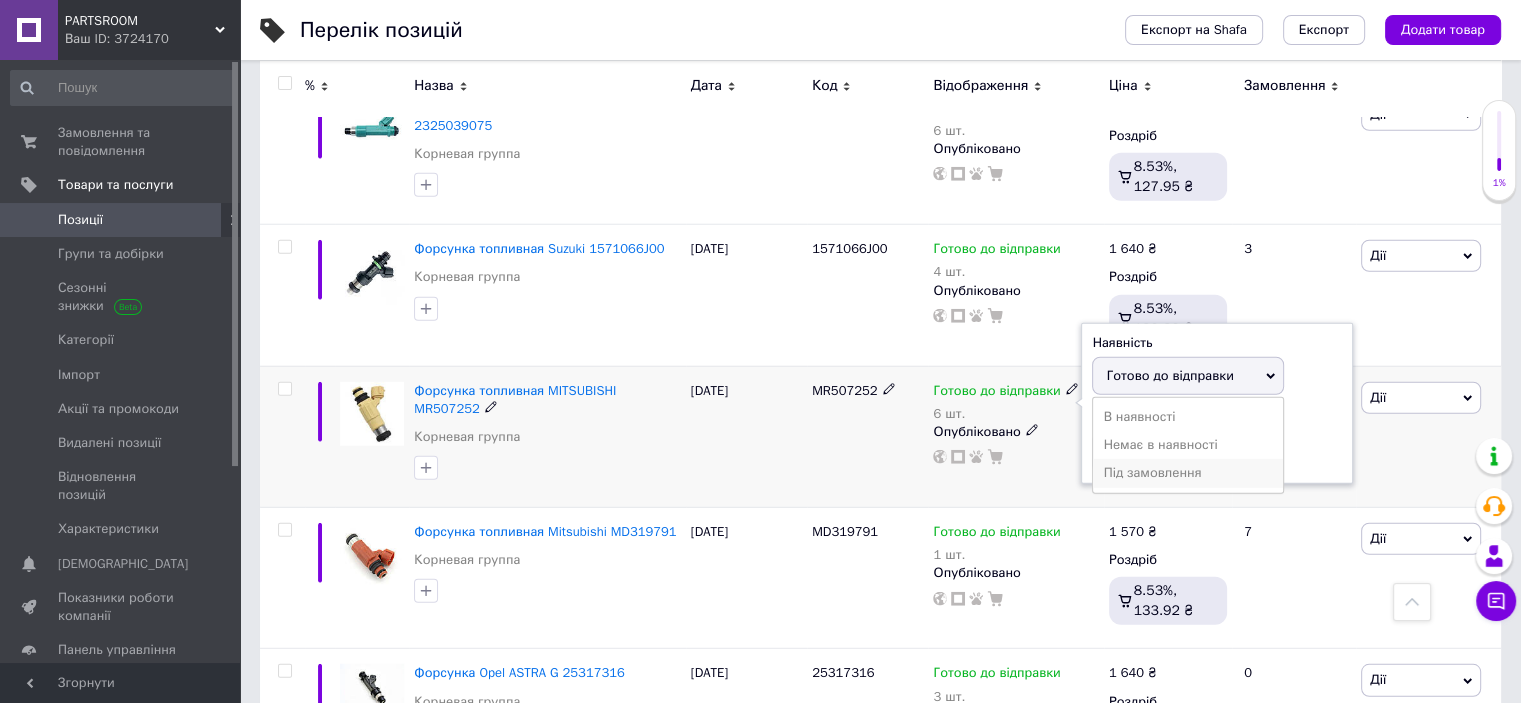 click on "Під замовлення" at bounding box center [1188, 473] 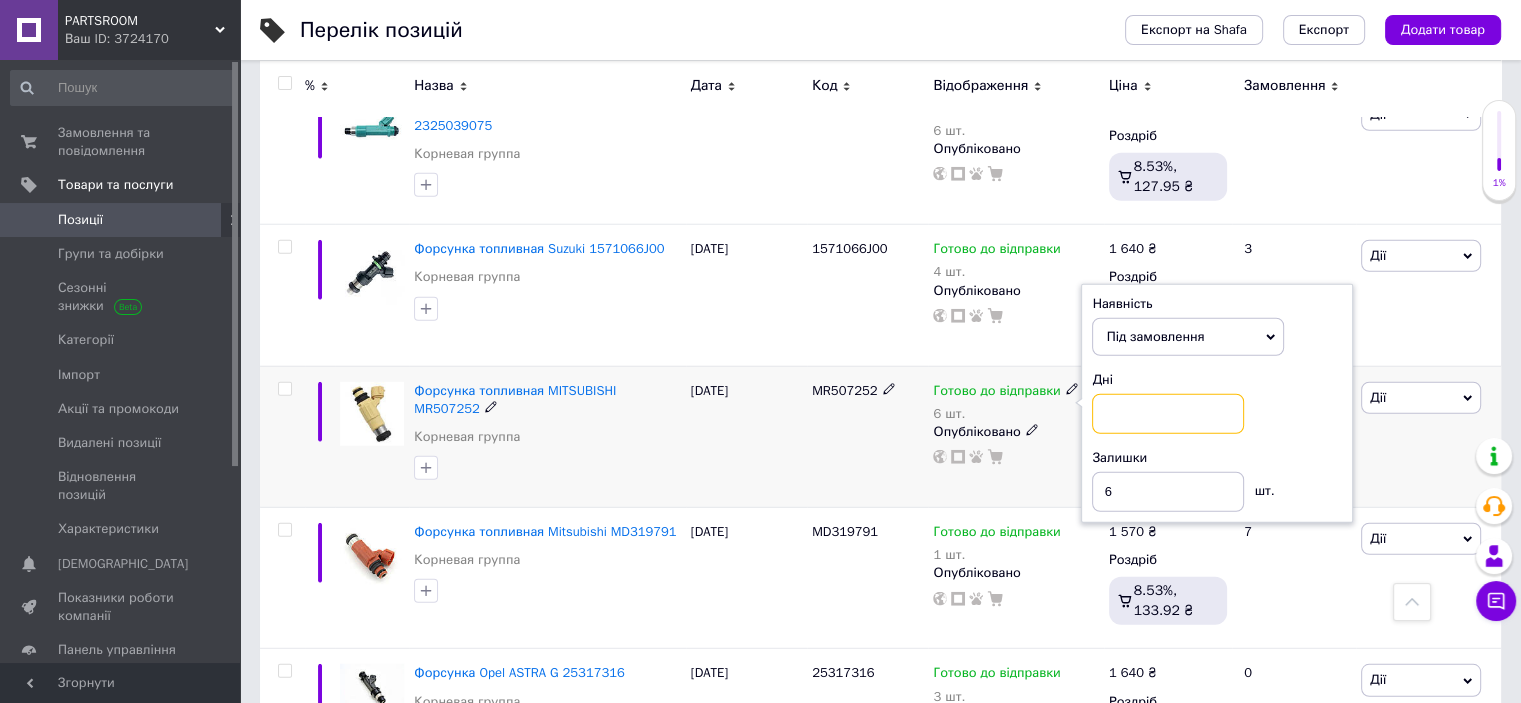 click at bounding box center (1168, 414) 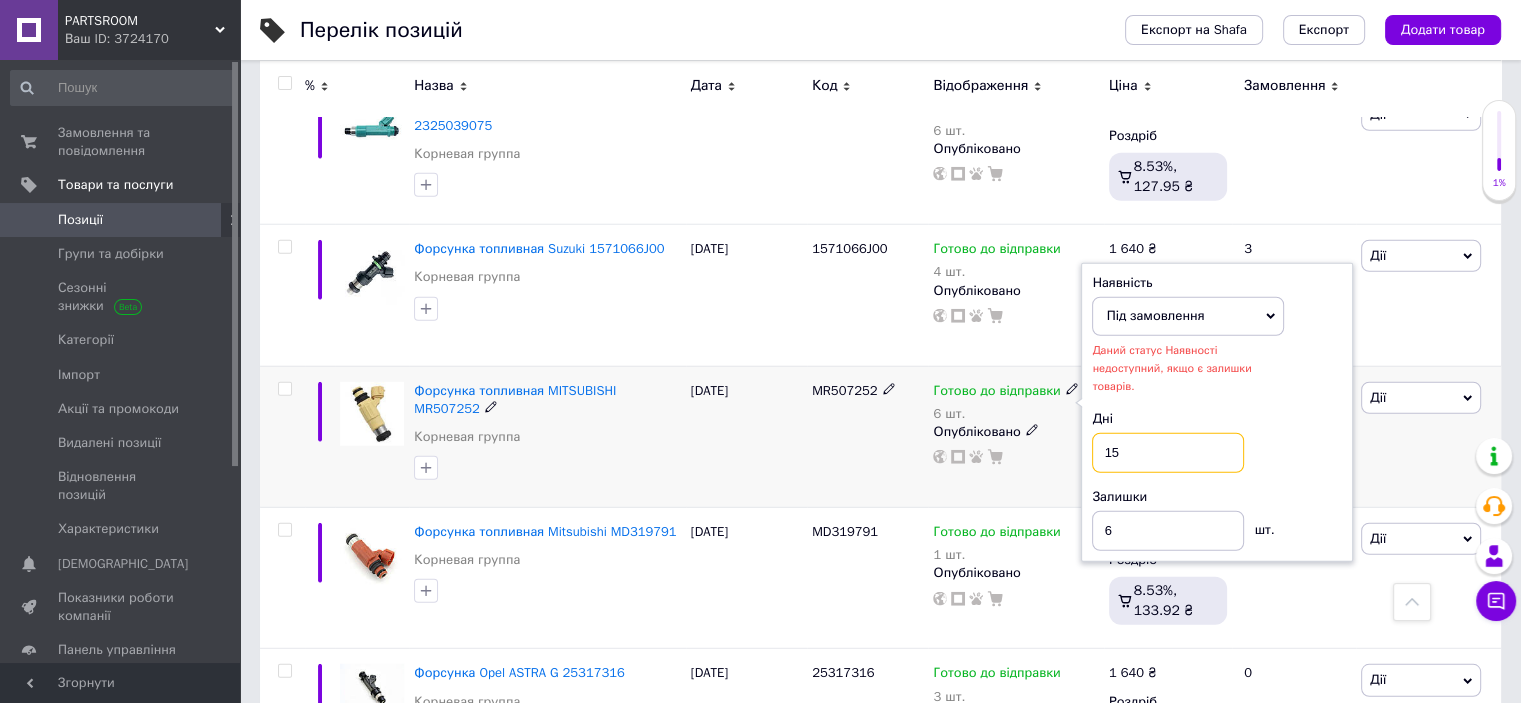 type on "15" 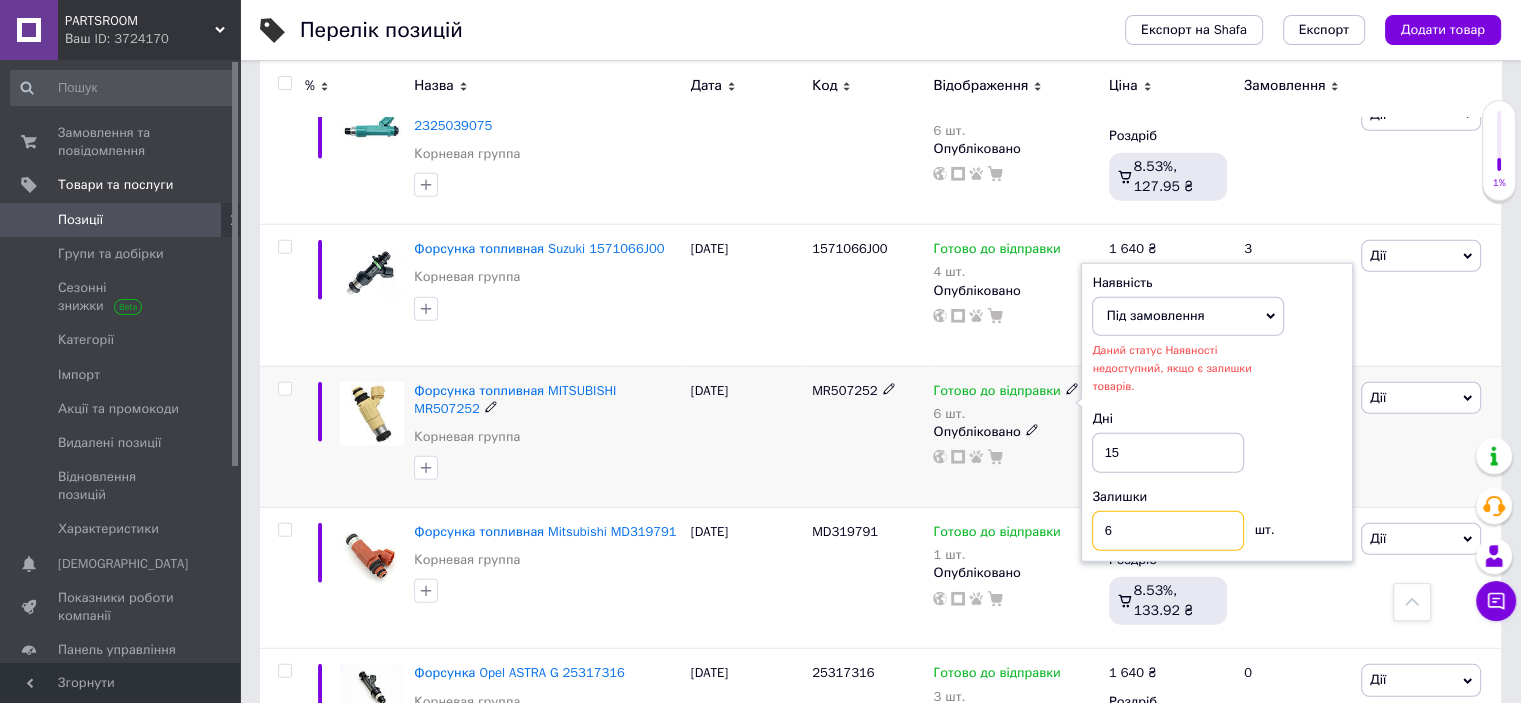 click on "6" at bounding box center [1168, 531] 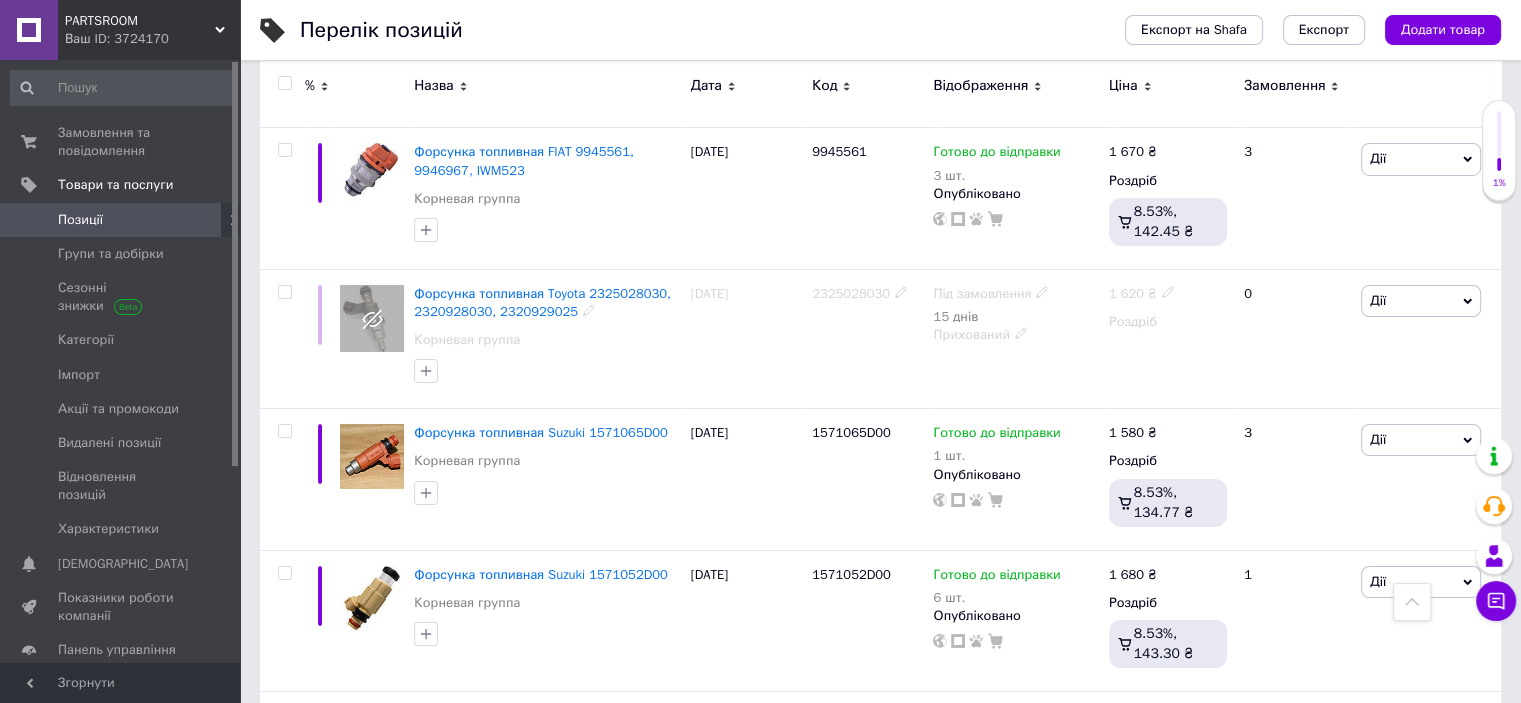 scroll, scrollTop: 7172, scrollLeft: 0, axis: vertical 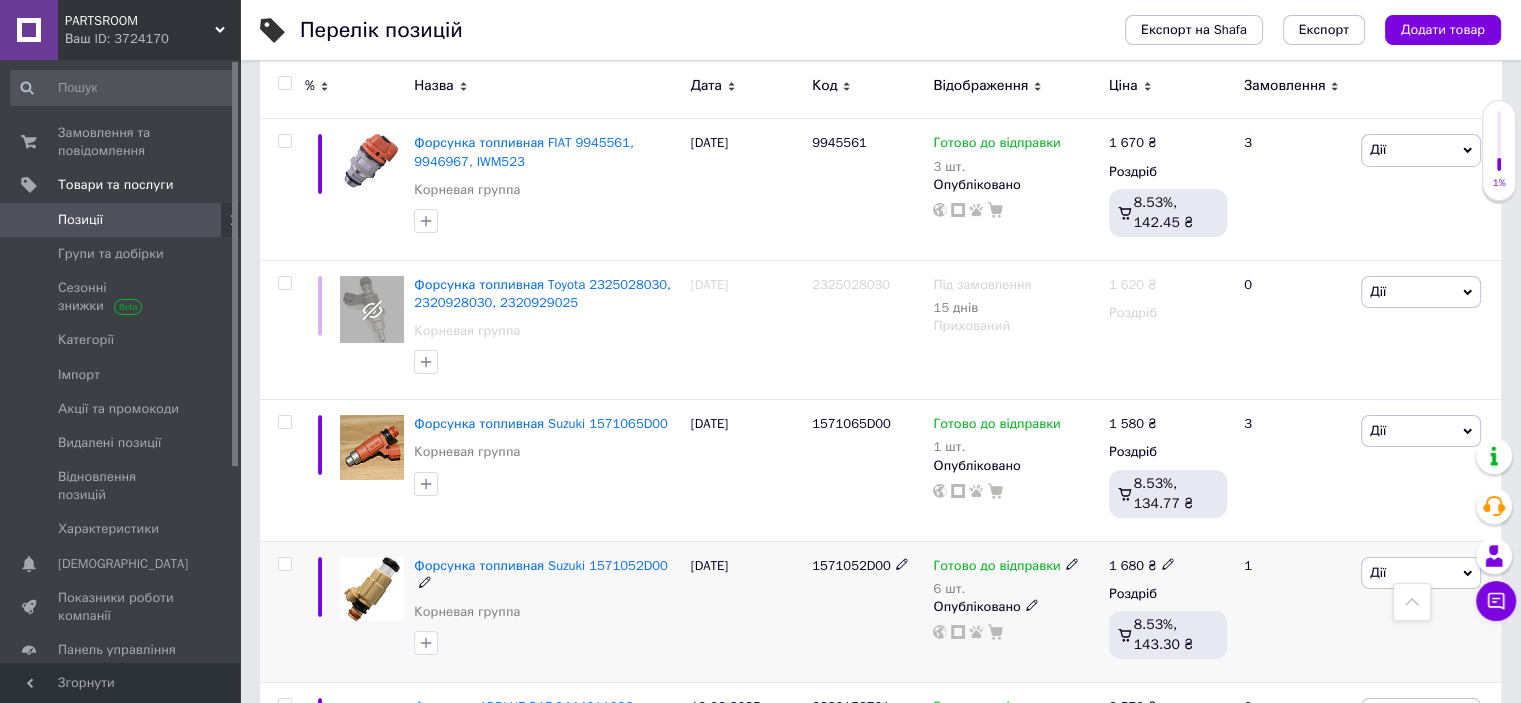 click 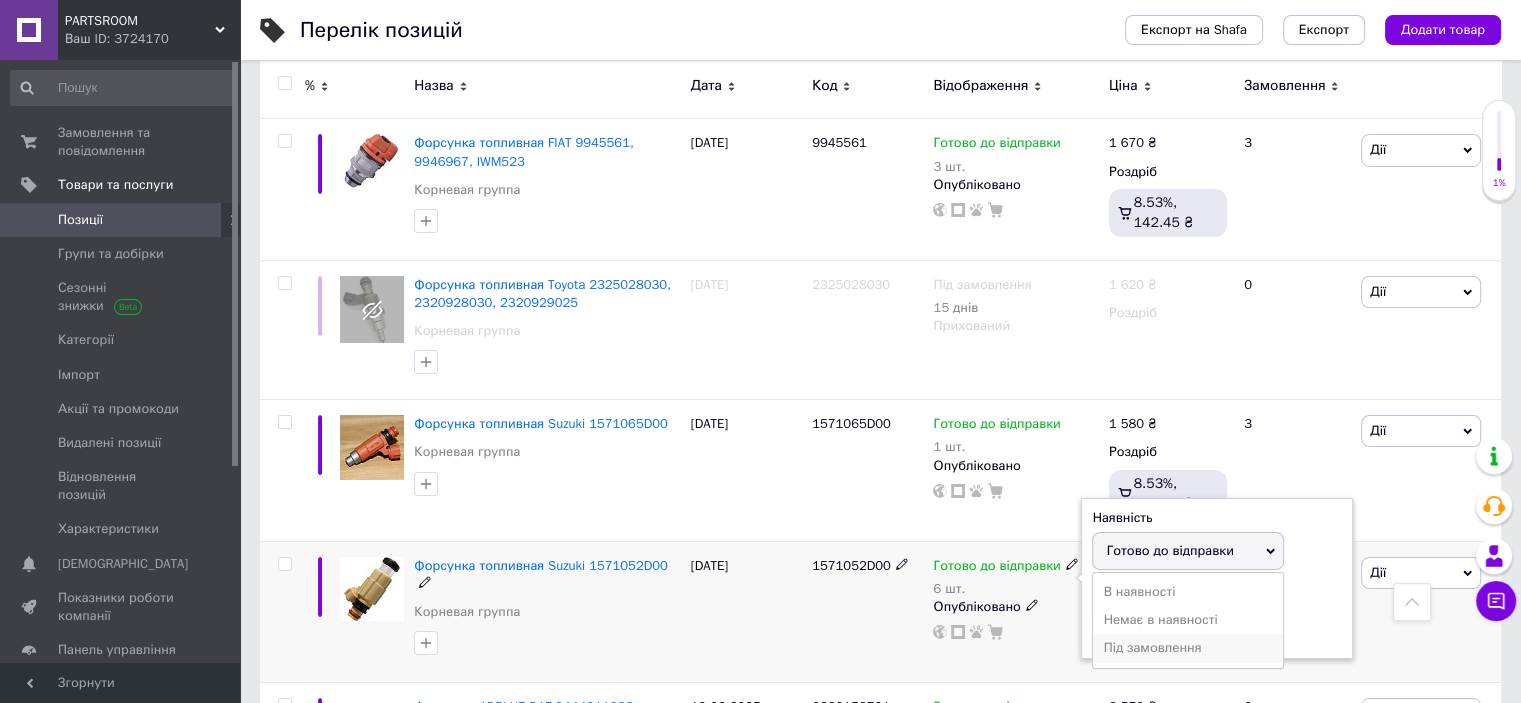 click on "Під замовлення" at bounding box center (1188, 648) 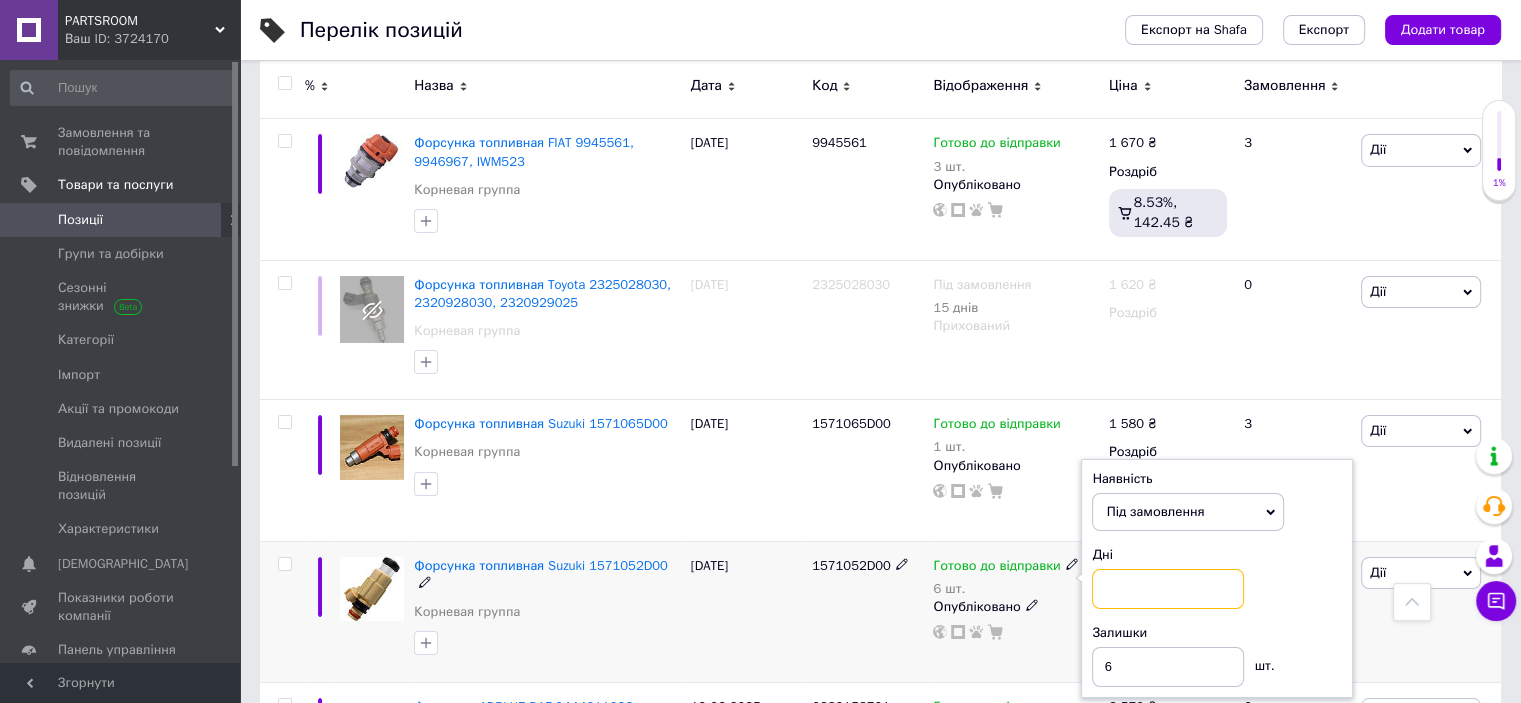 click at bounding box center (1168, 589) 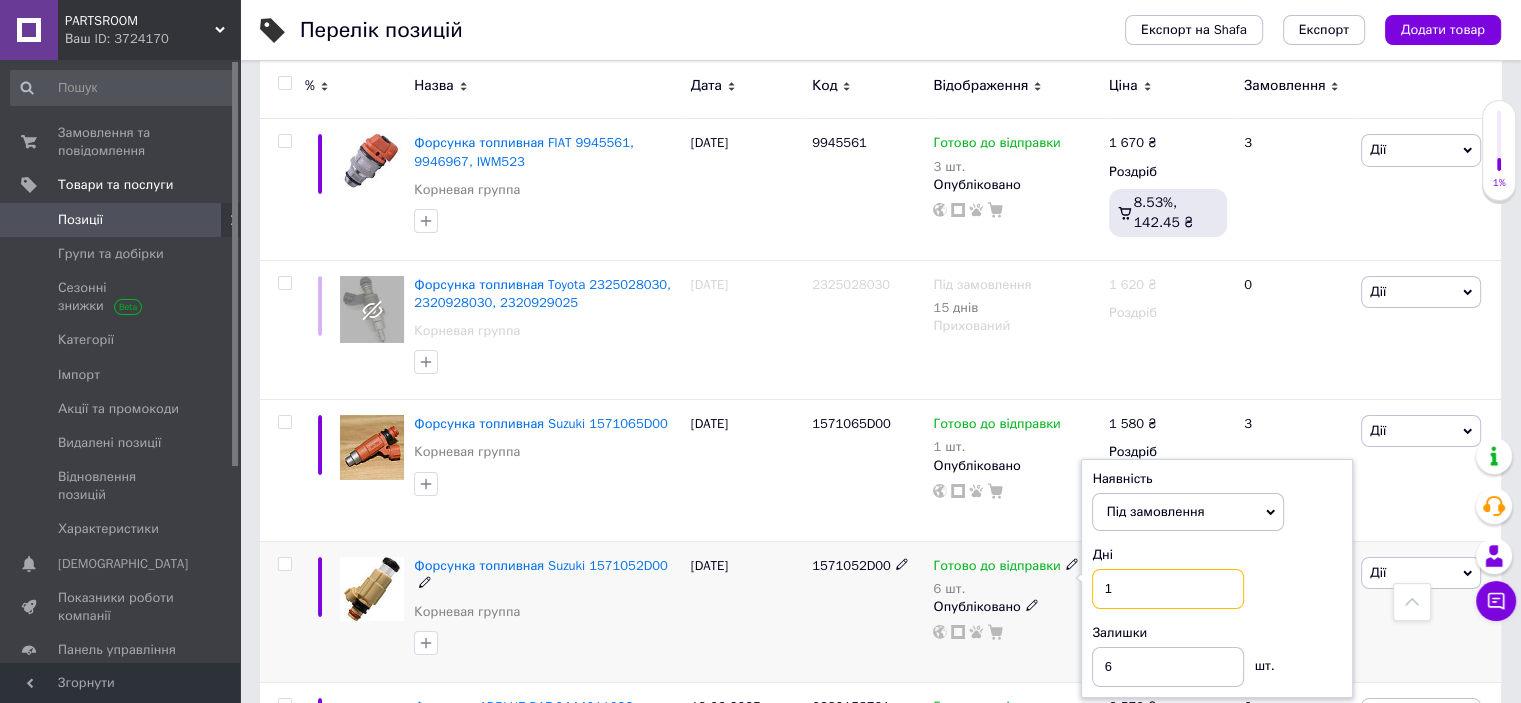 type on "1" 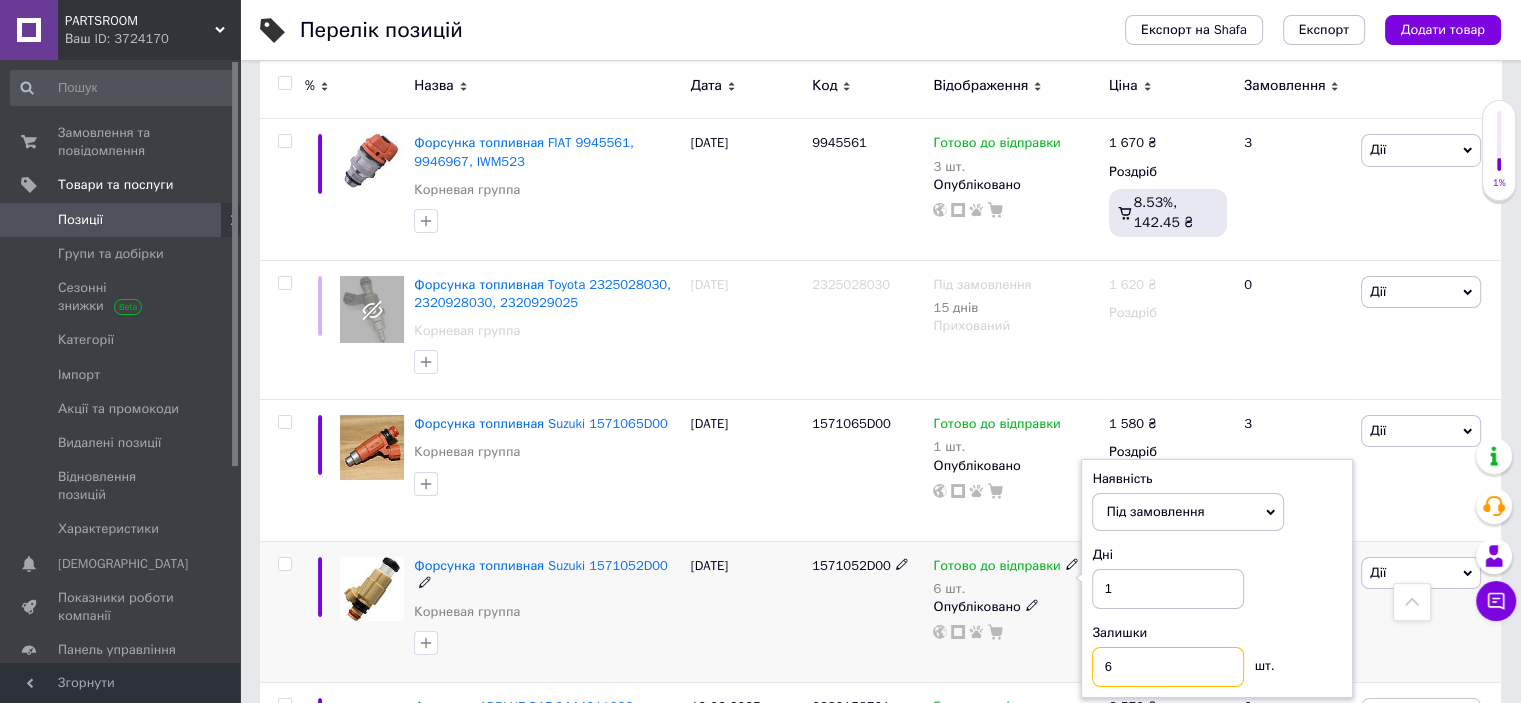 click on "6" at bounding box center (1168, 667) 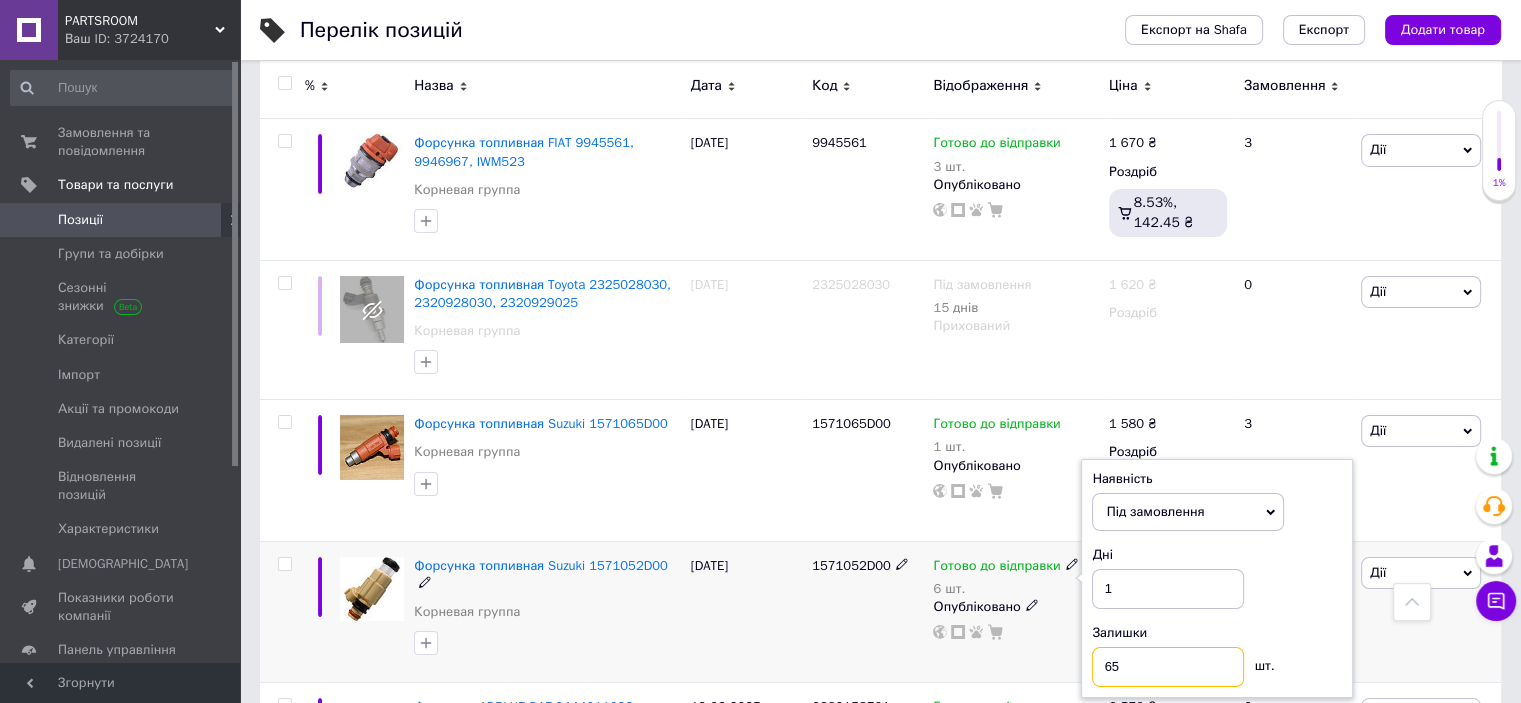 type on "6" 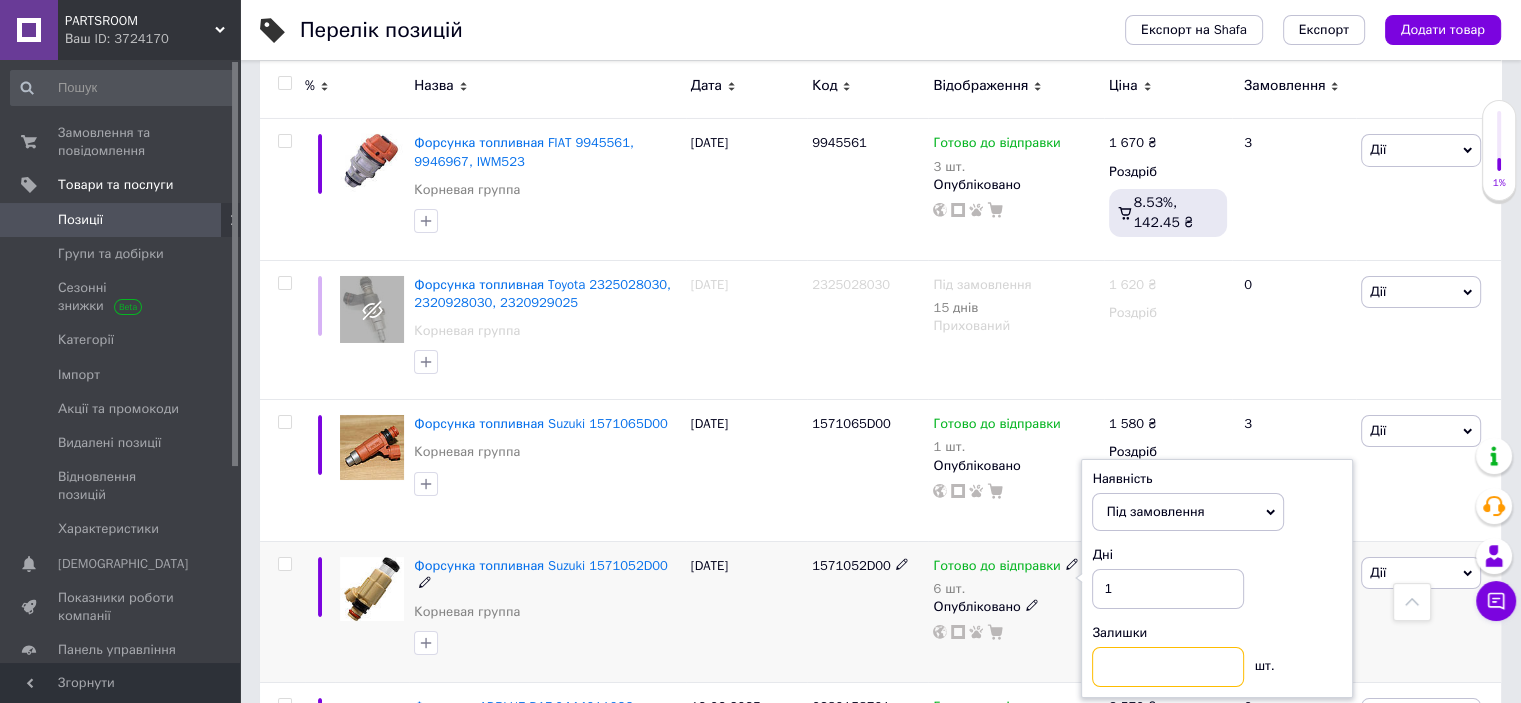 type 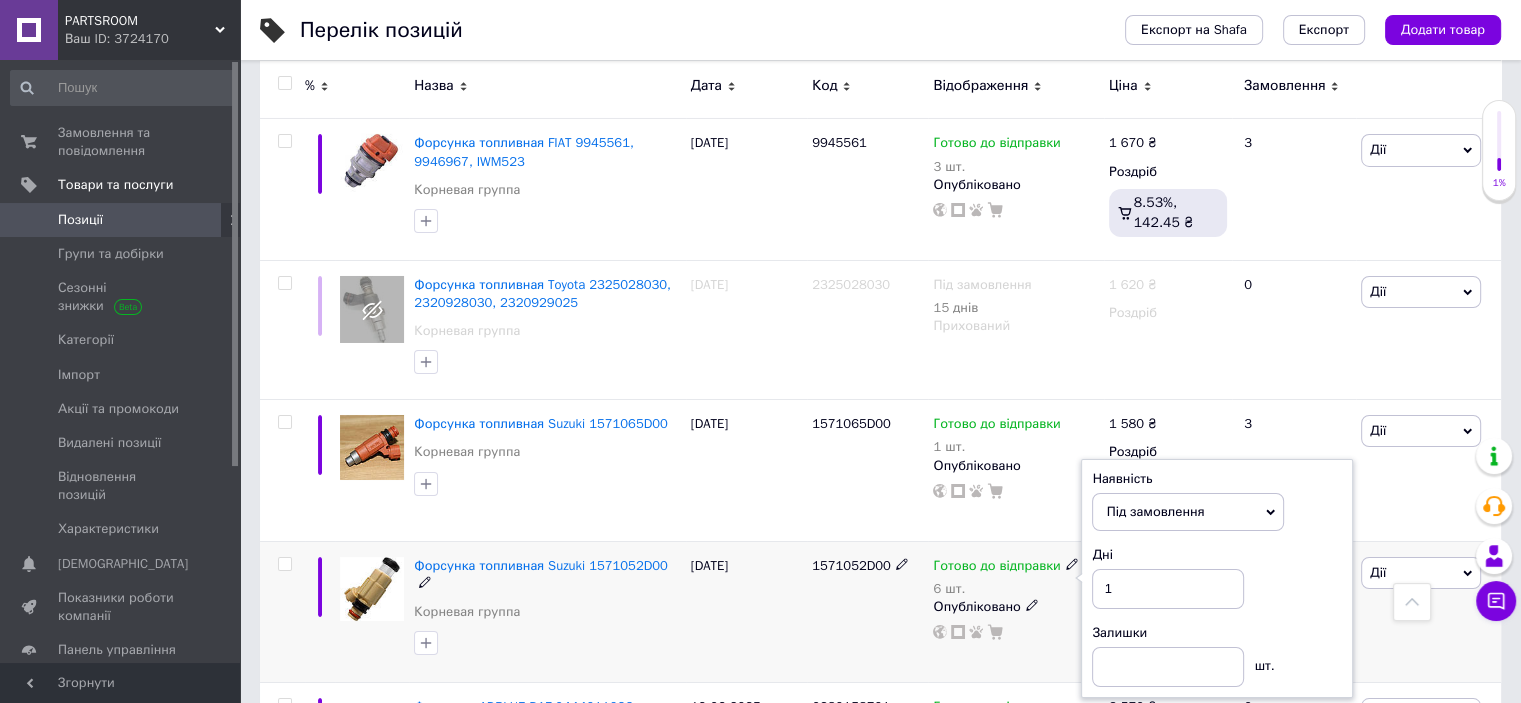 click on "Наявність Під замовлення В наявності Немає в наявності Готово до відправки Дні 1 Залишки шт." at bounding box center (1217, 579) 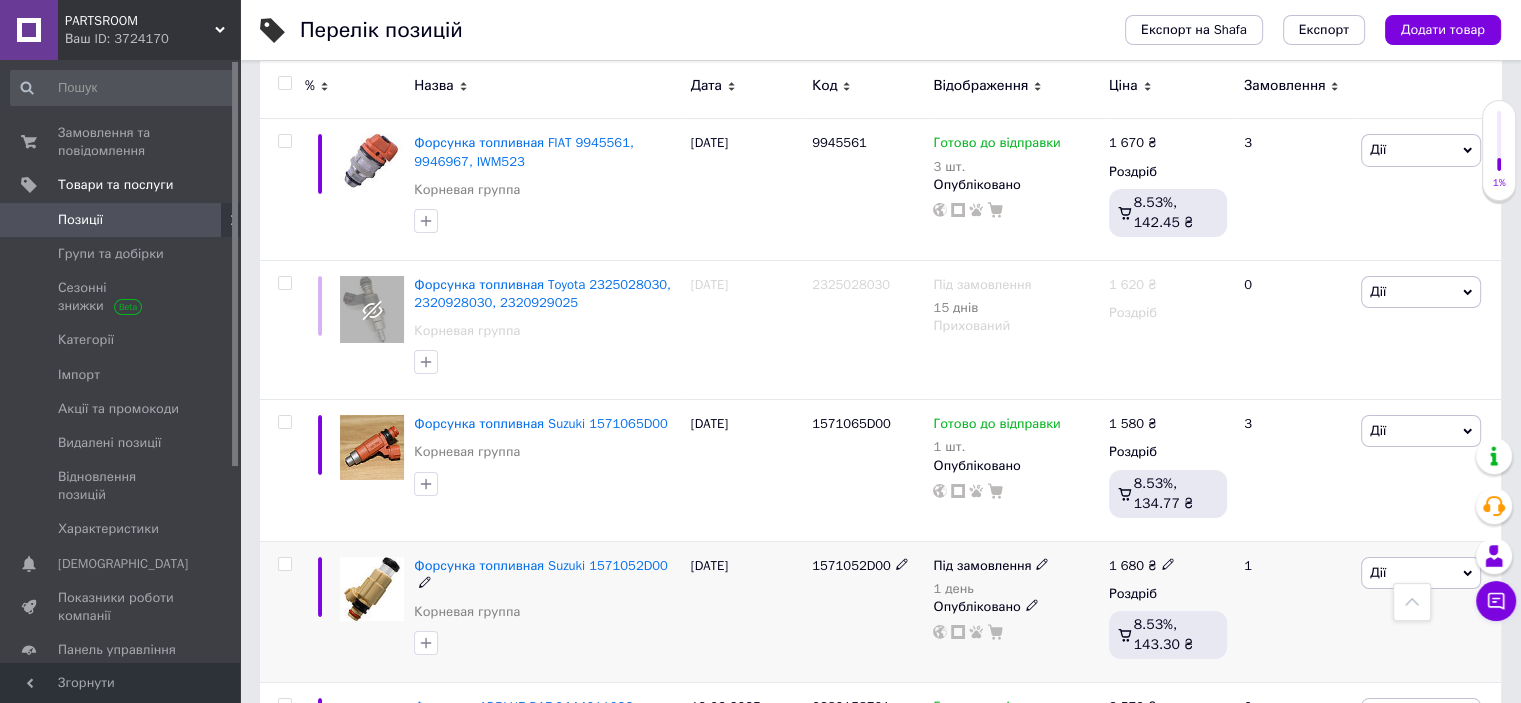 click 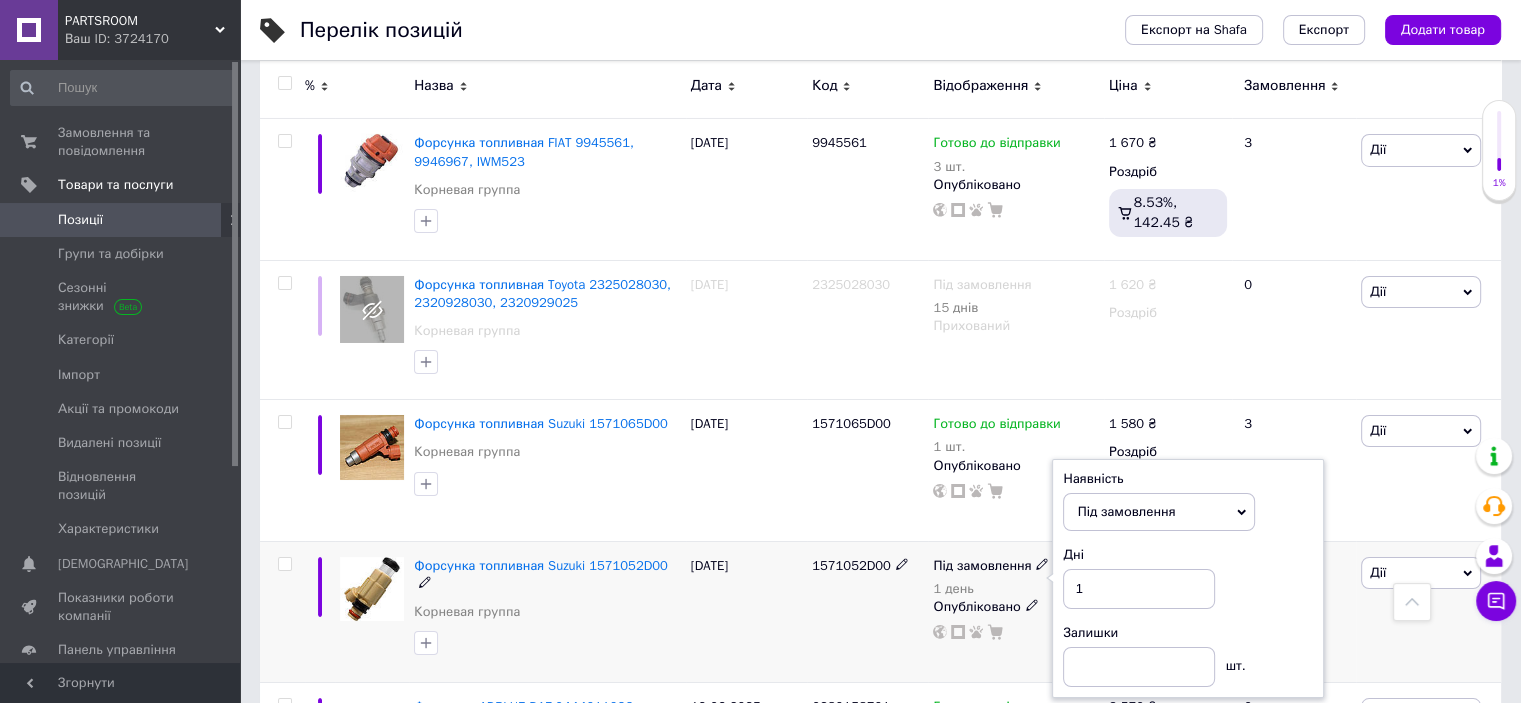 click on "Дні 1" at bounding box center (1188, 577) 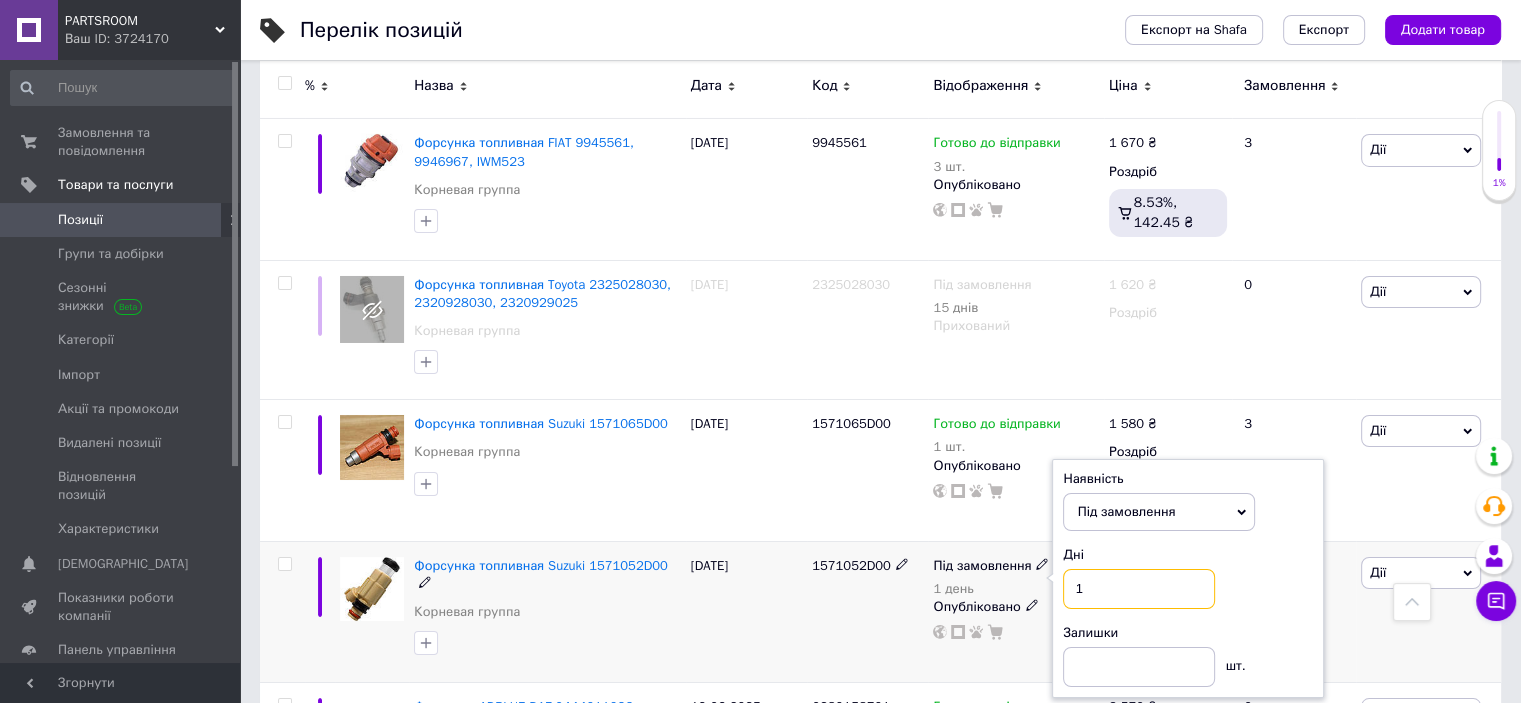 click on "1" at bounding box center [1139, 589] 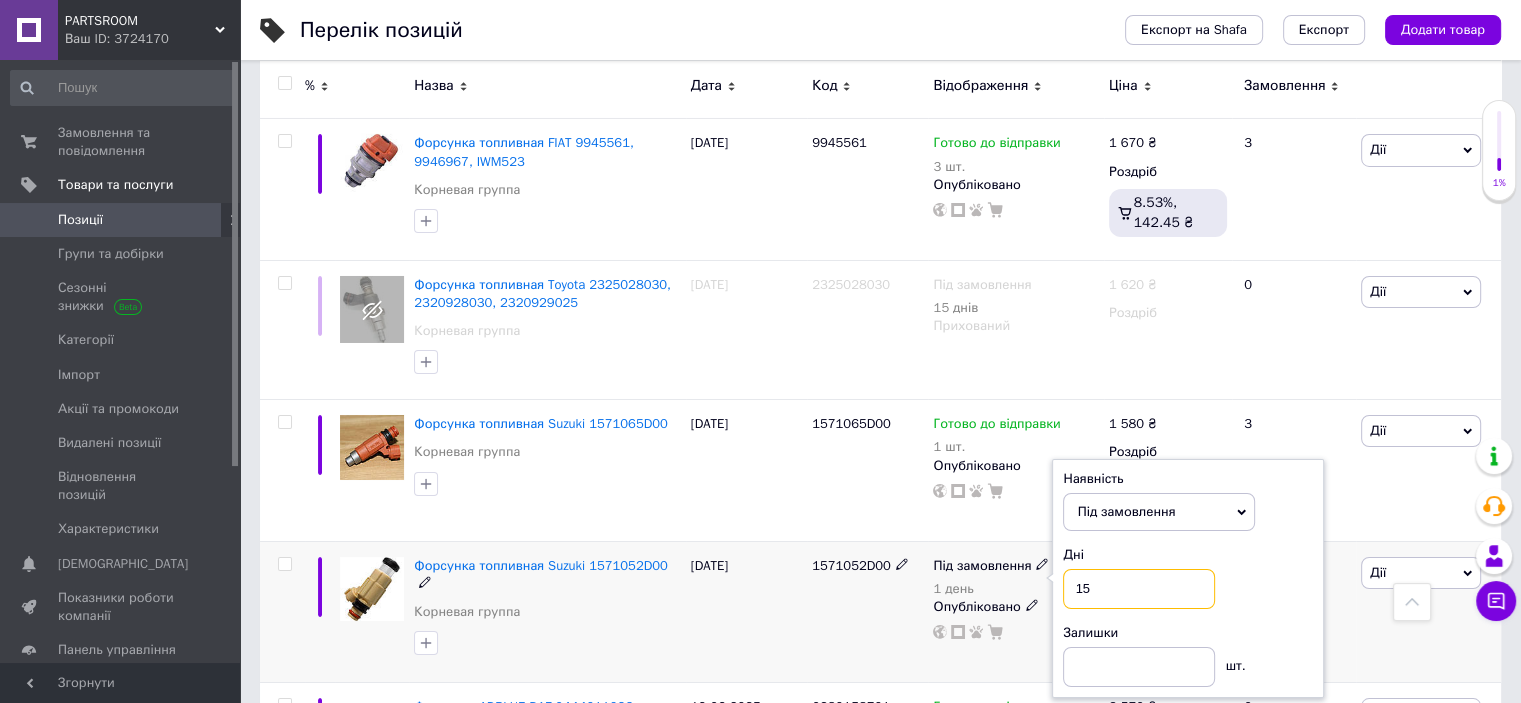 type on "15" 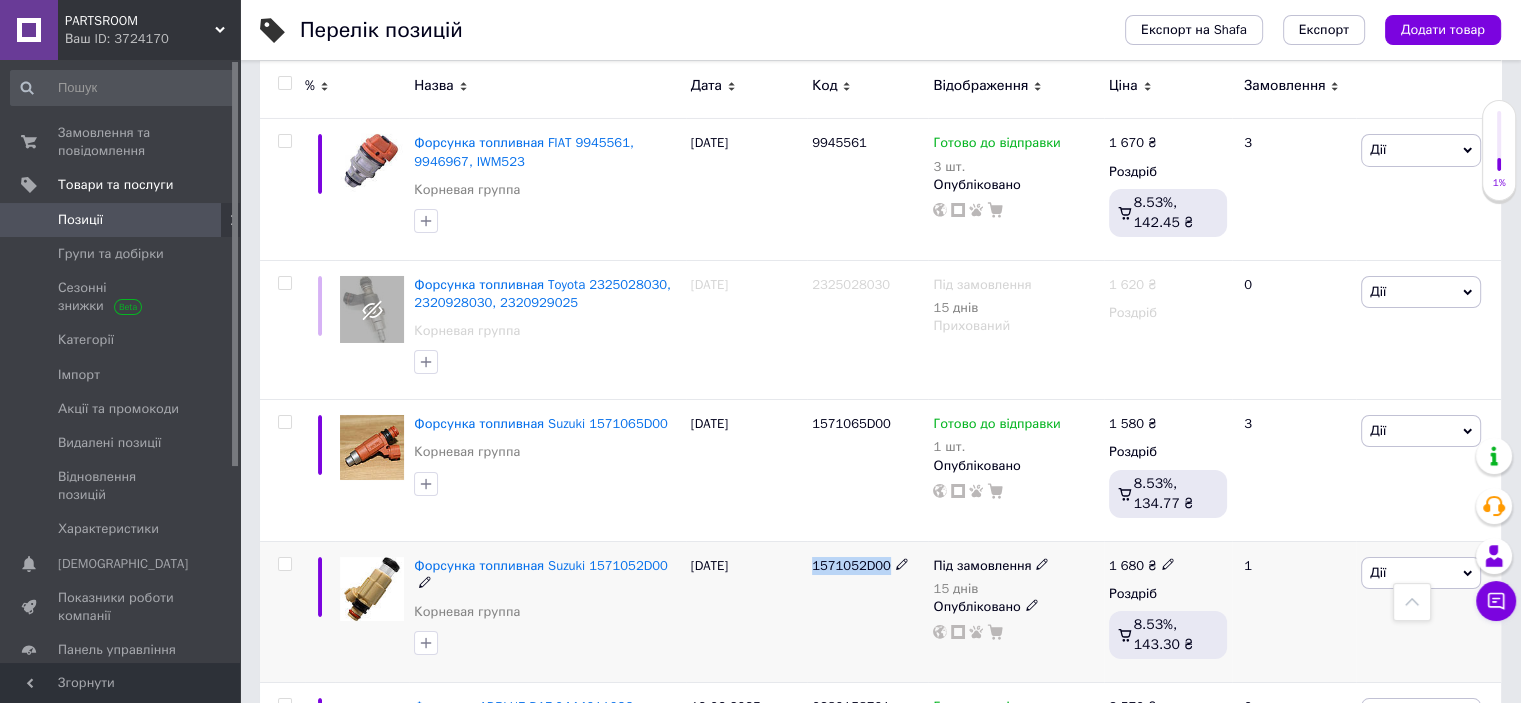 drag, startPoint x: 813, startPoint y: 535, endPoint x: 881, endPoint y: 543, distance: 68.46897 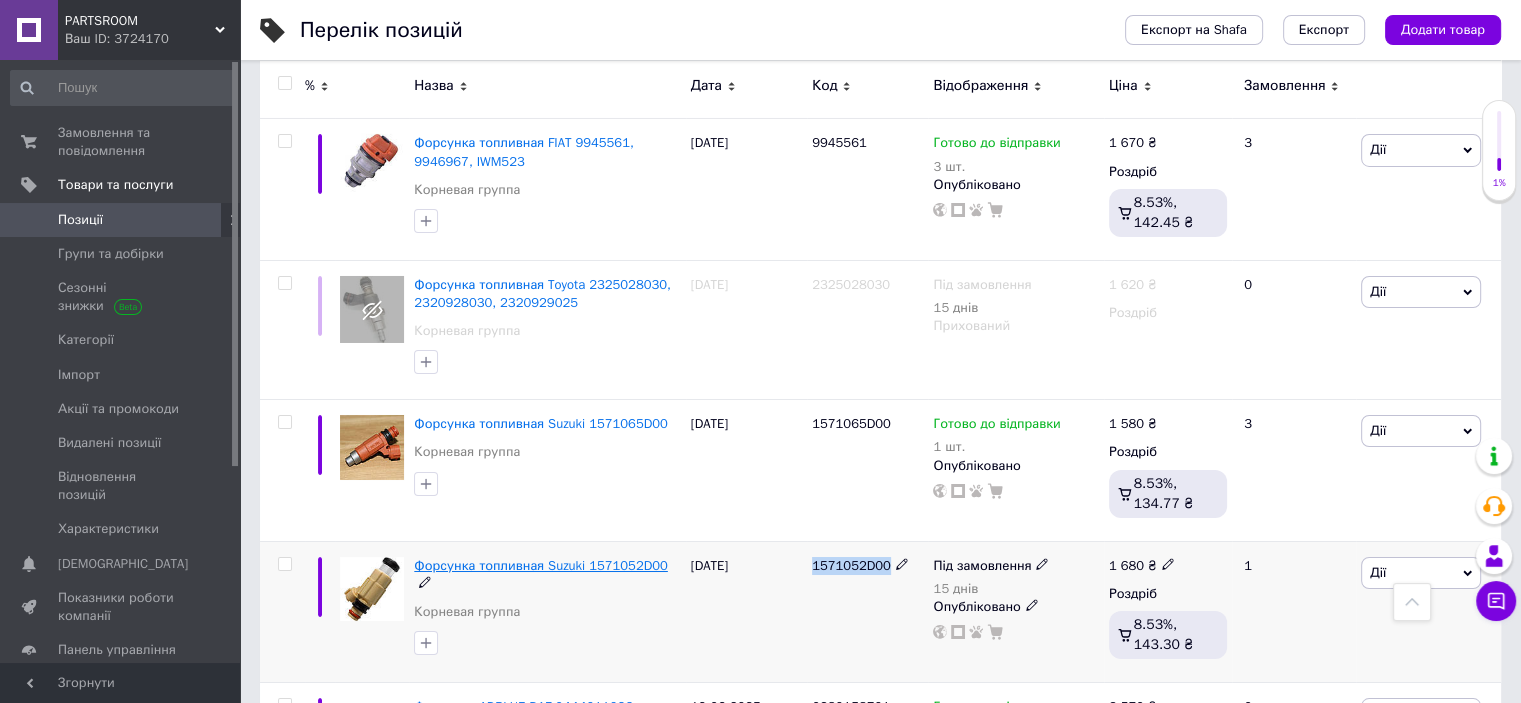 click on "Форсунка топливная Suzuki 1571052D00" at bounding box center [541, 565] 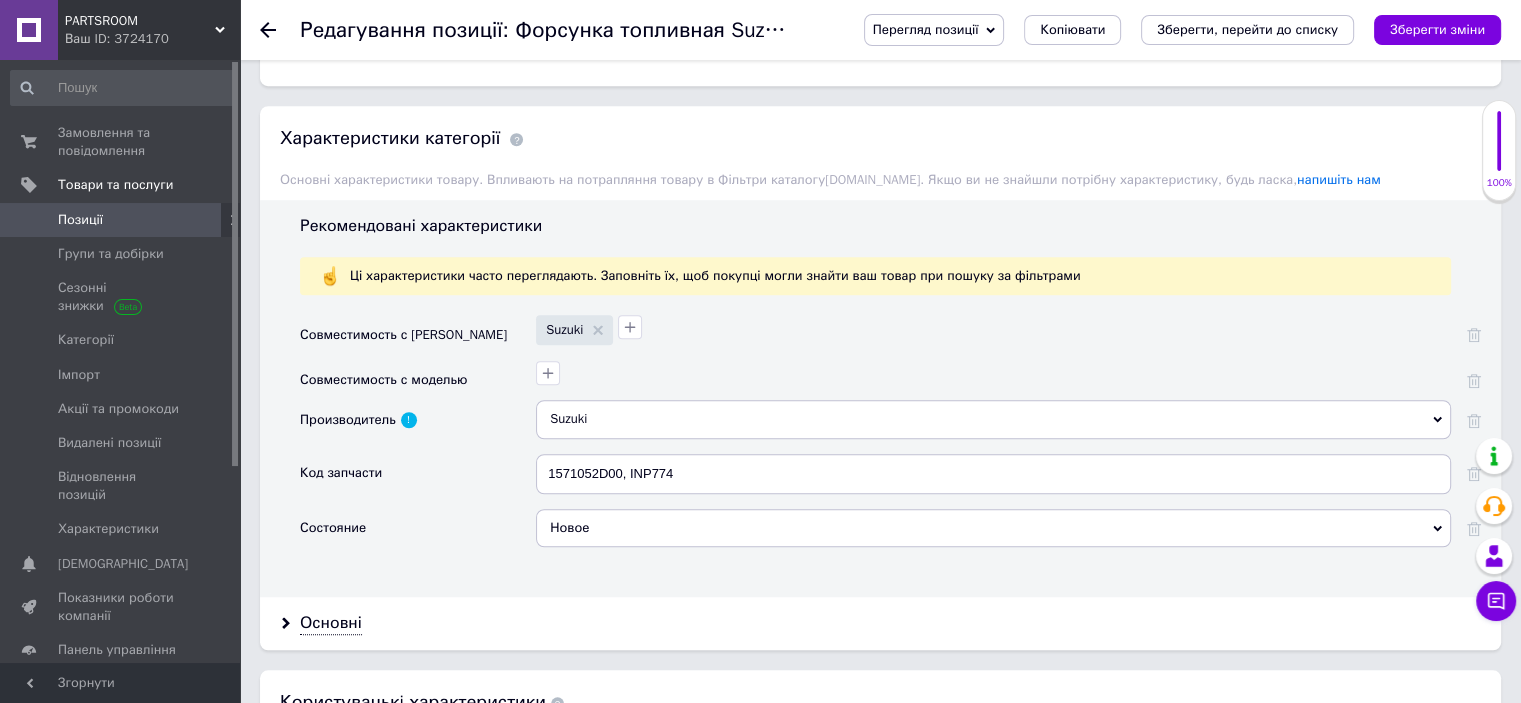 scroll, scrollTop: 1524, scrollLeft: 0, axis: vertical 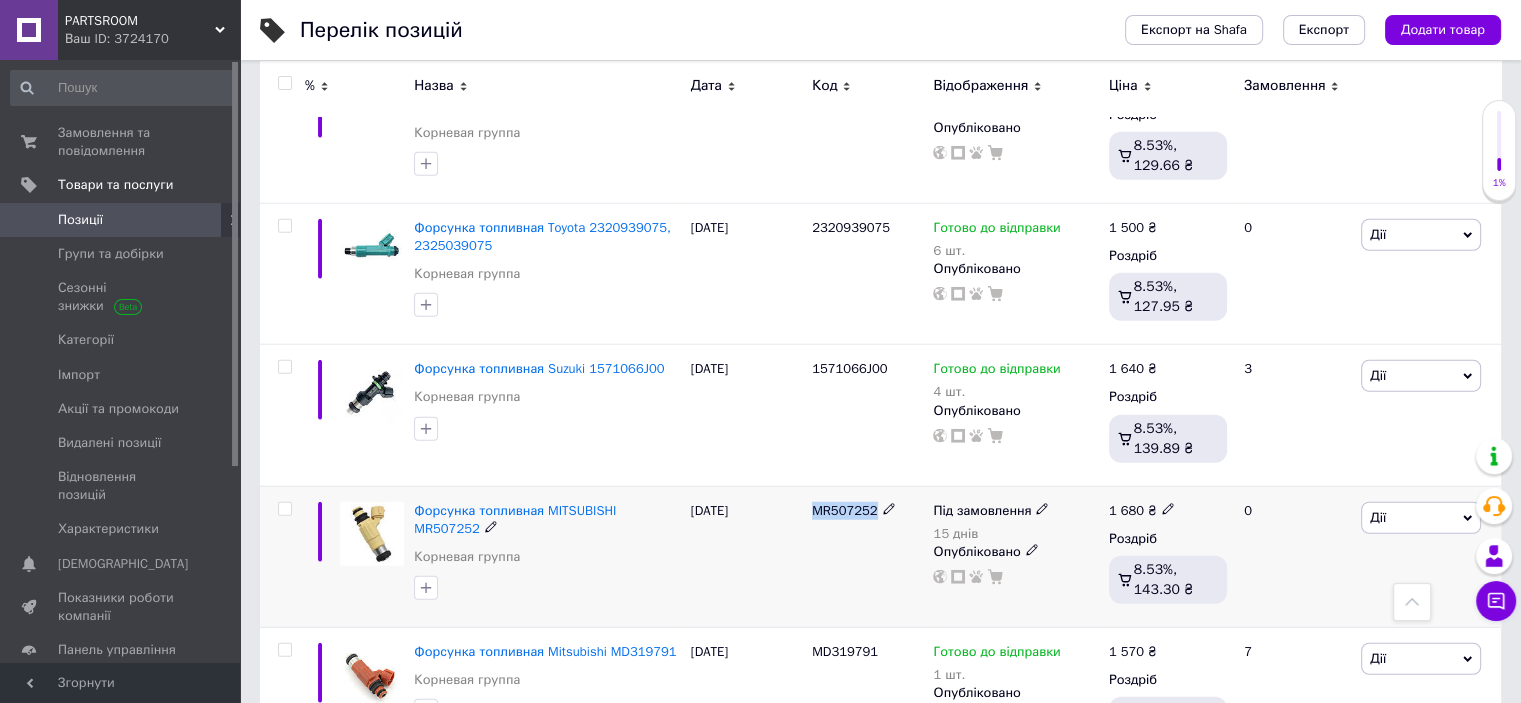 drag, startPoint x: 812, startPoint y: 503, endPoint x: 878, endPoint y: 513, distance: 66.75328 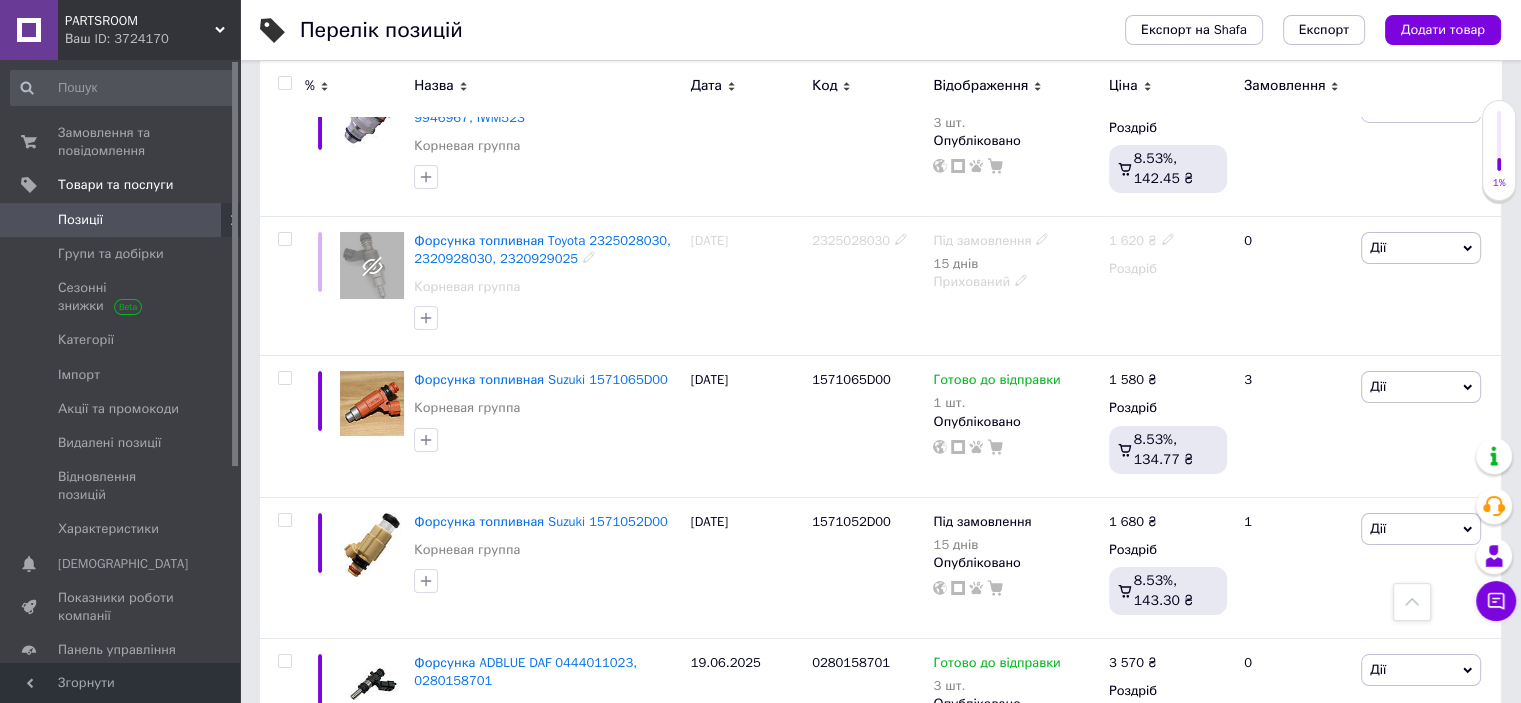 scroll, scrollTop: 7216, scrollLeft: 0, axis: vertical 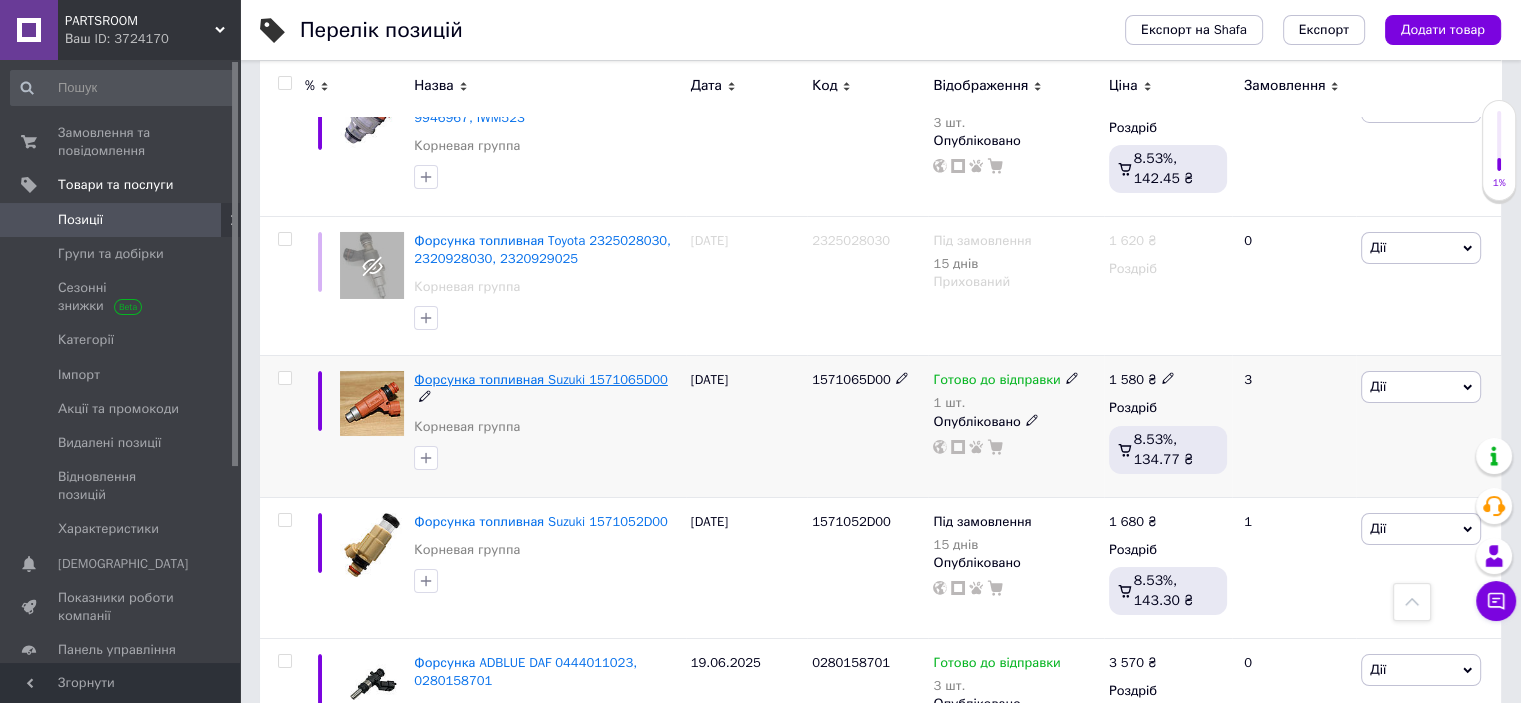 click on "Форсунка топливная Suzuki 1571065D00" at bounding box center (541, 379) 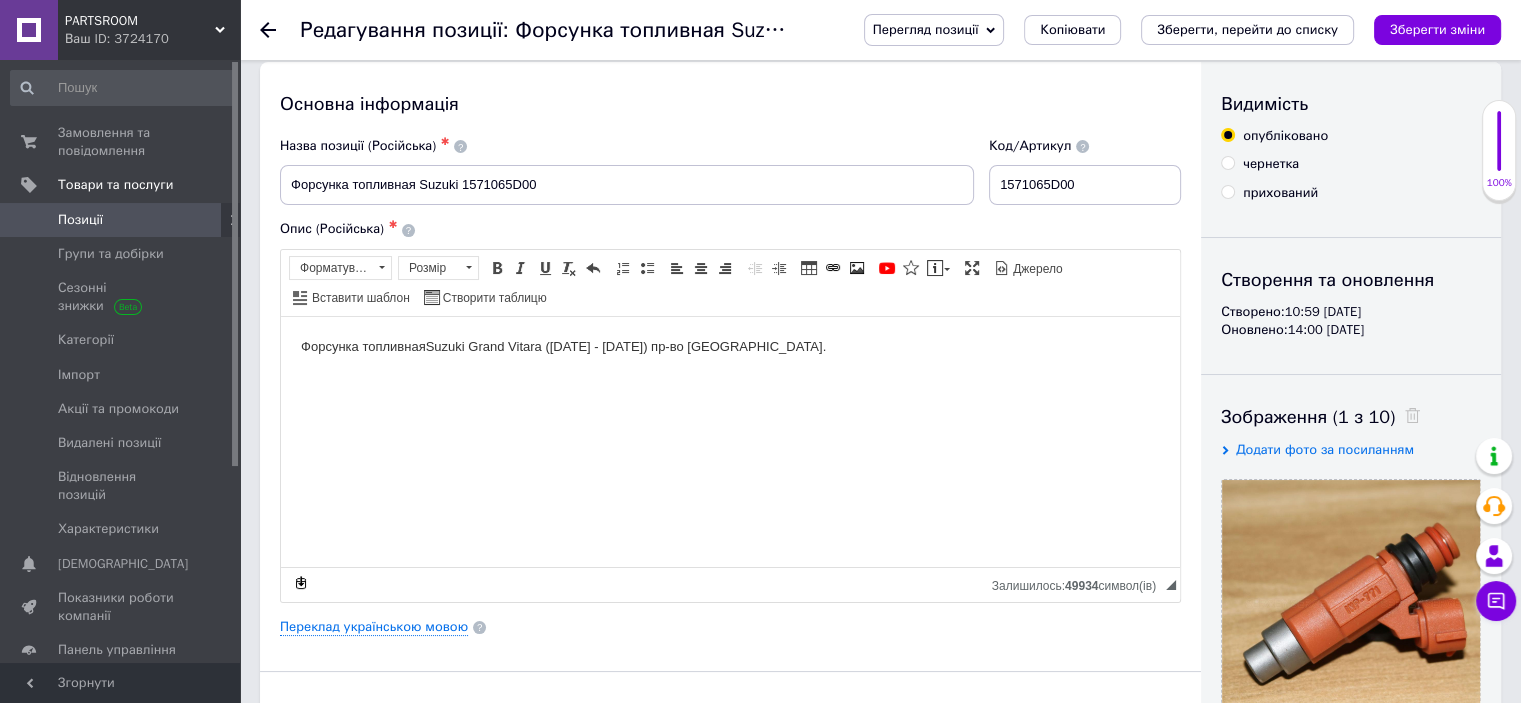 scroll, scrollTop: 0, scrollLeft: 0, axis: both 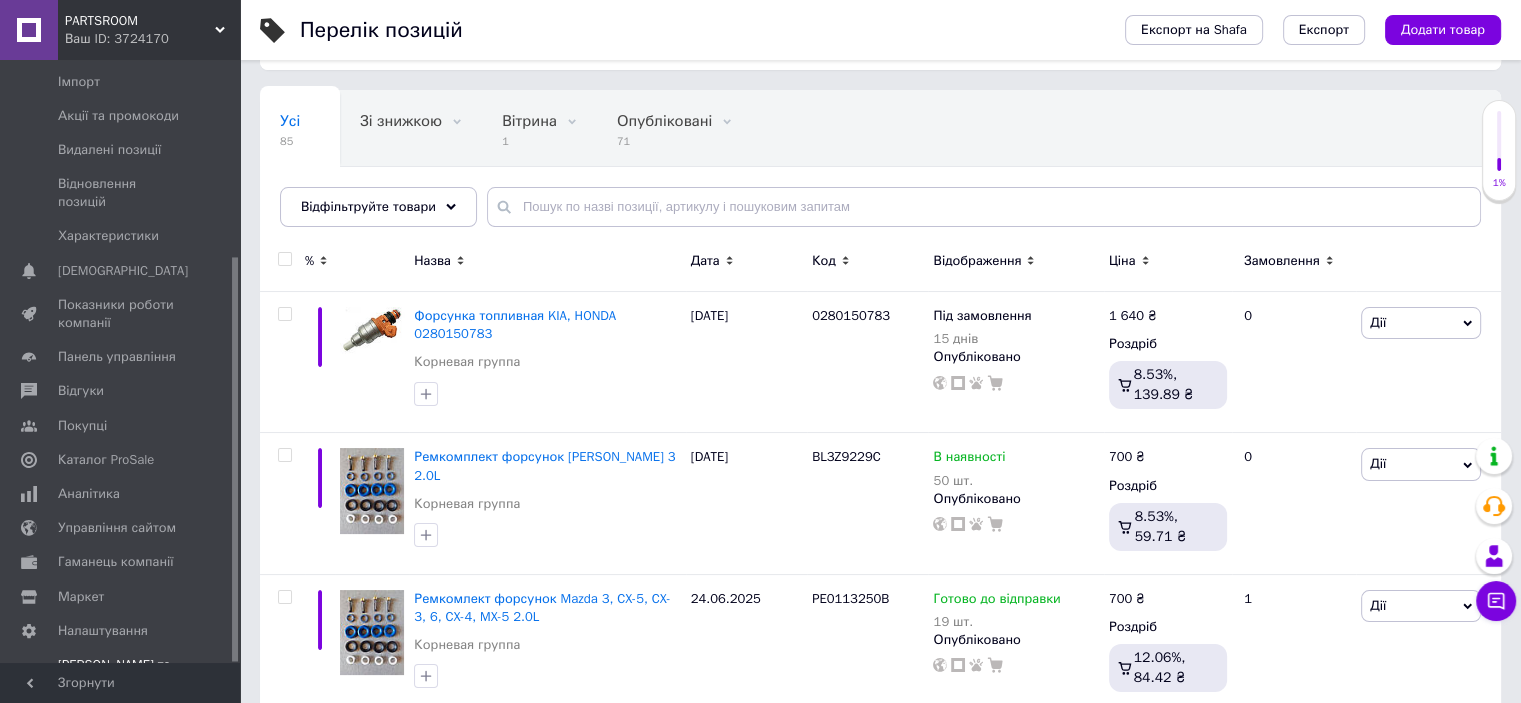 click on "[PERSON_NAME] та рахунки Prom топ" at bounding box center [123, 683] 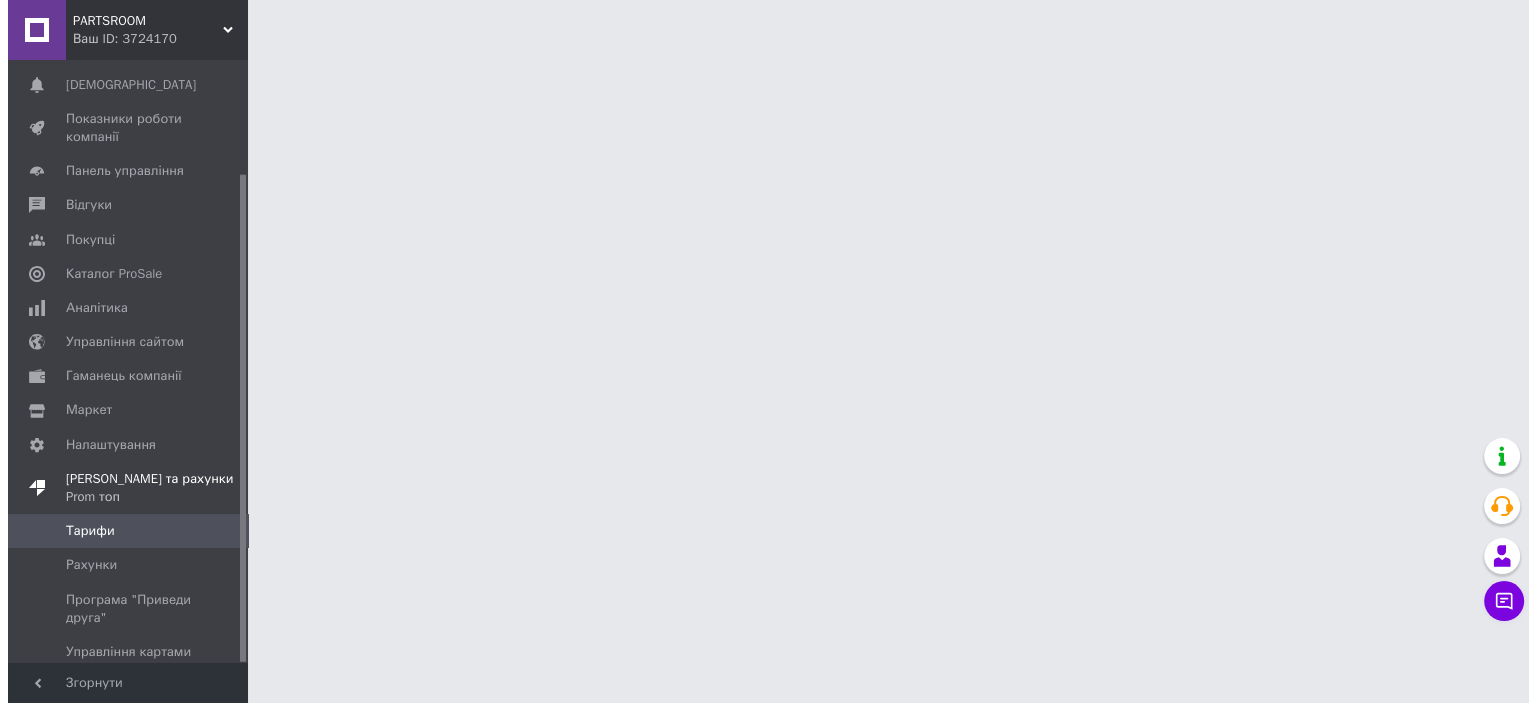 scroll, scrollTop: 0, scrollLeft: 0, axis: both 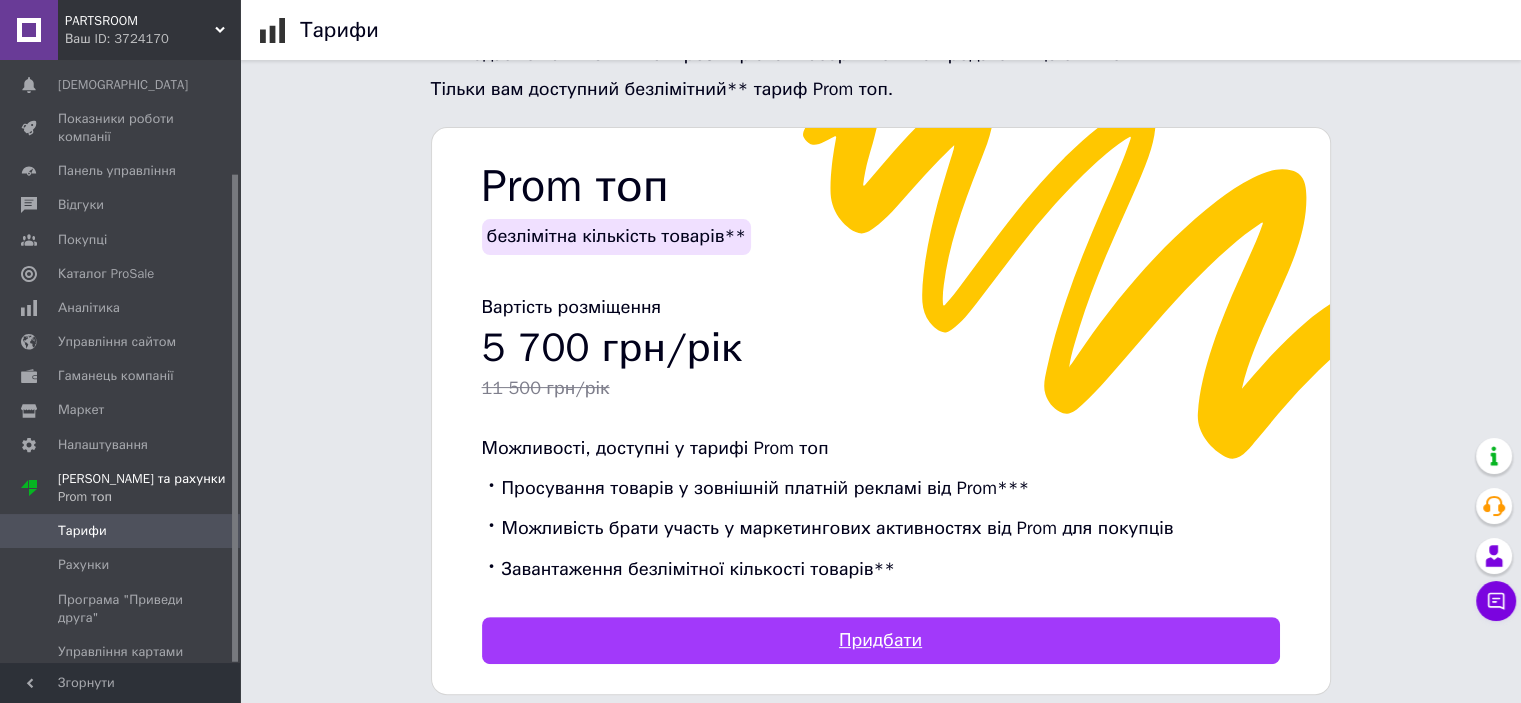 click on "Придбати" at bounding box center (881, 640) 